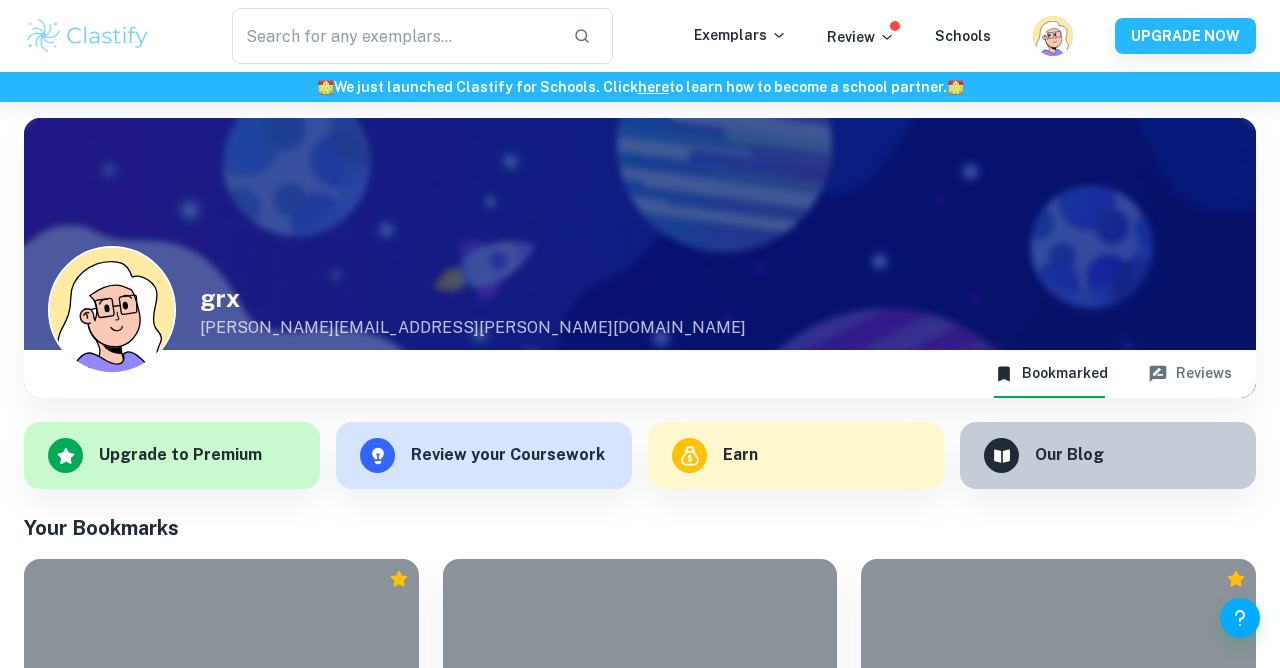 scroll, scrollTop: 390, scrollLeft: 0, axis: vertical 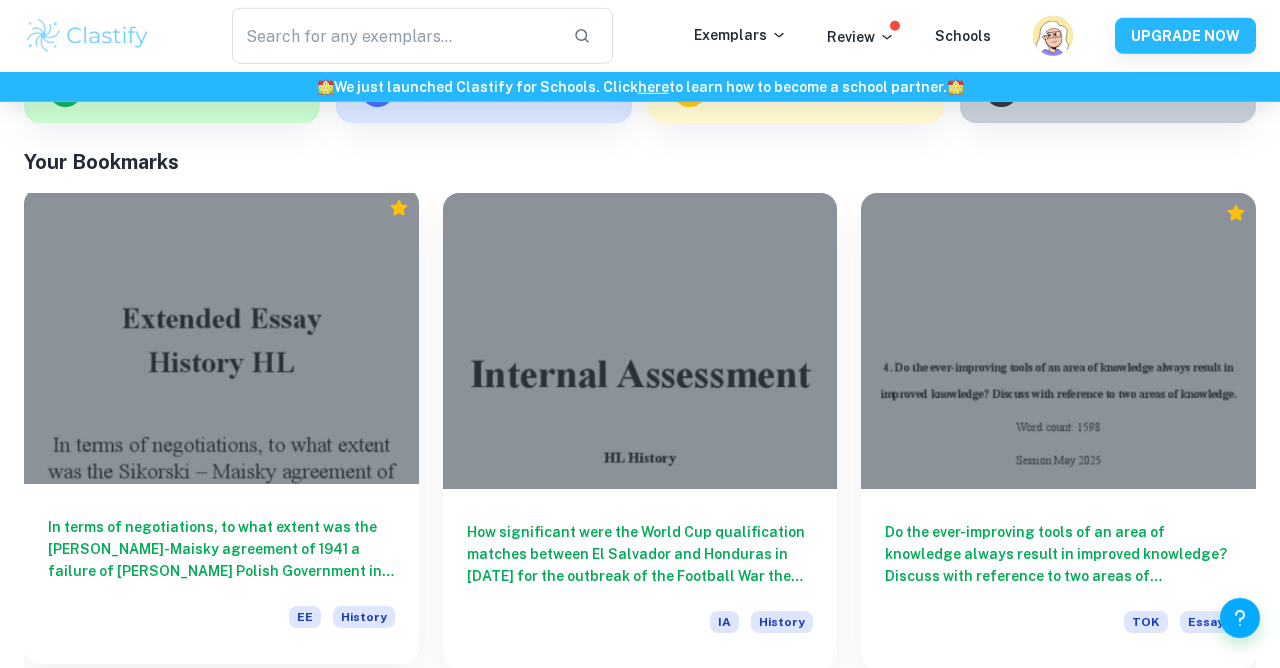 click at bounding box center [221, 336] 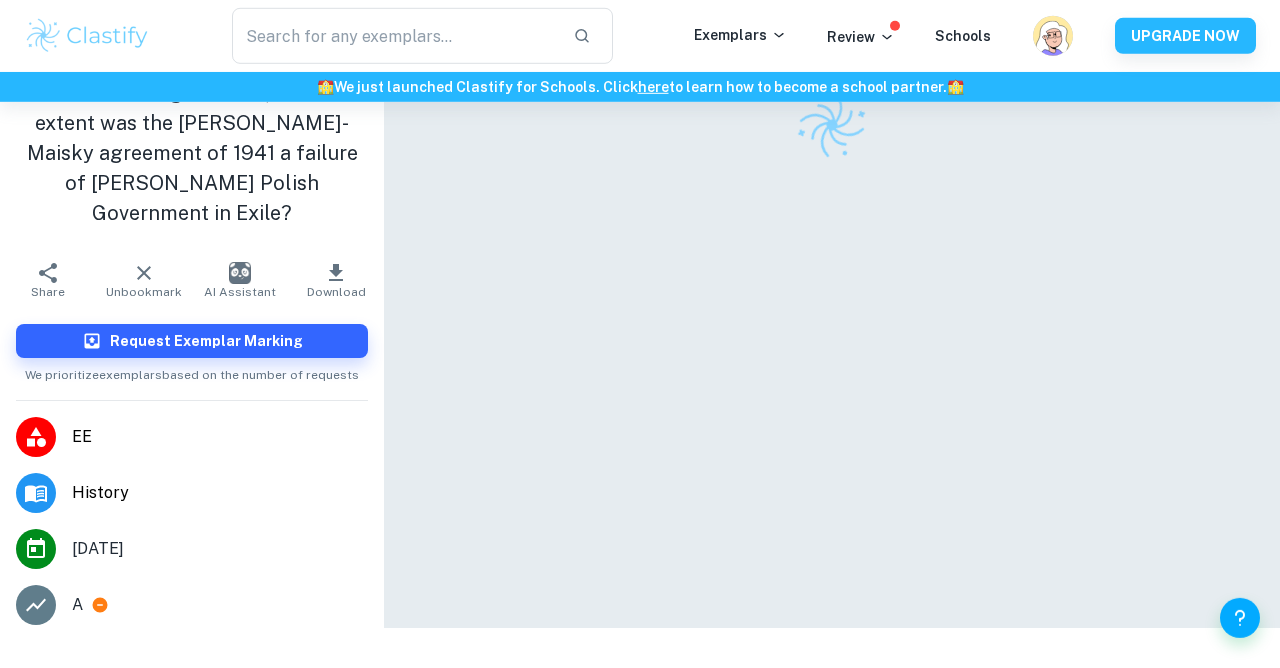scroll, scrollTop: 0, scrollLeft: 0, axis: both 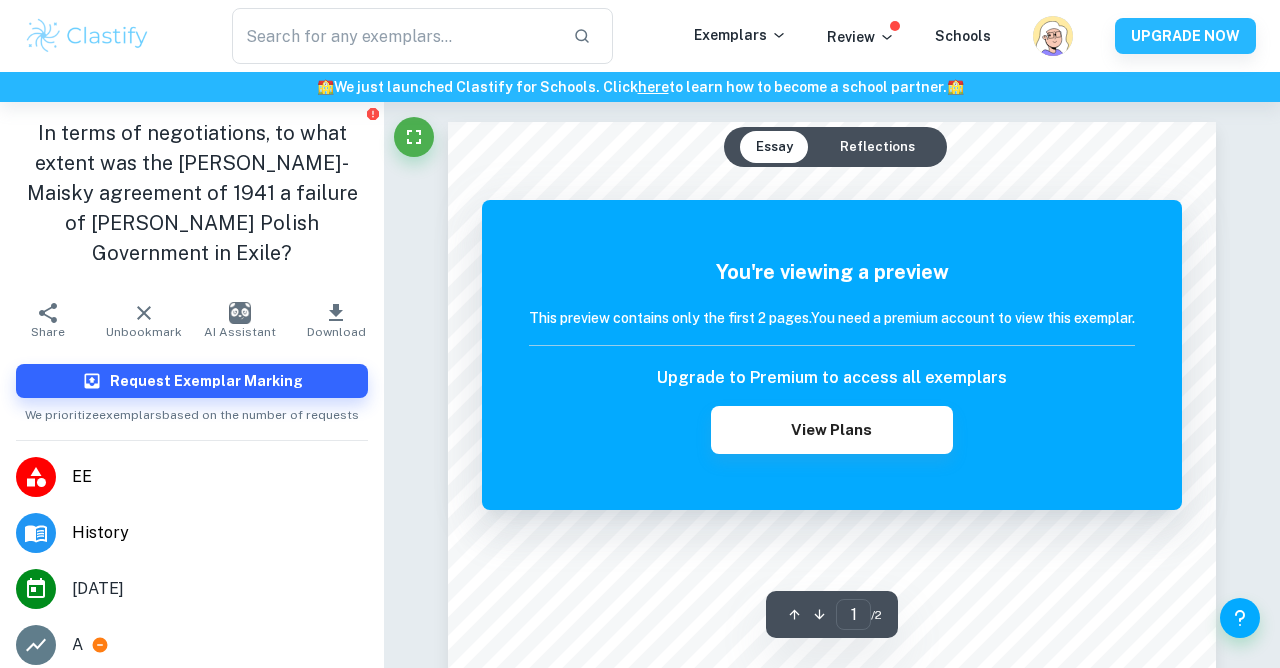 click at bounding box center (87, 36) 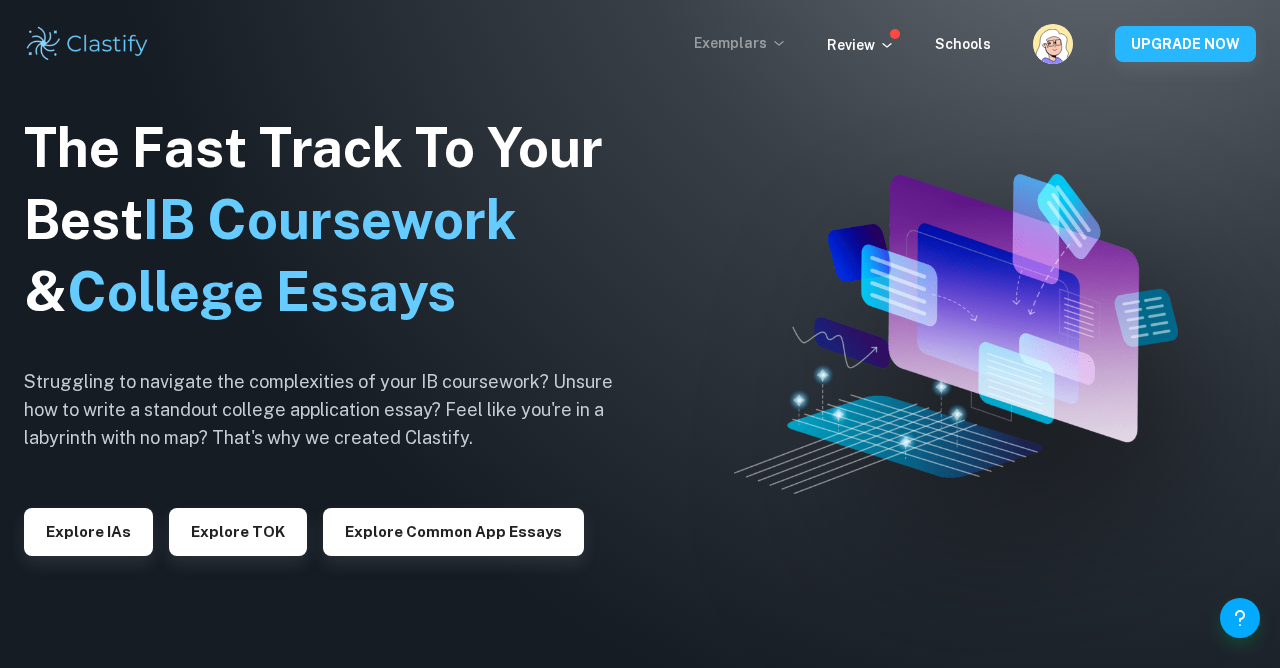 click on "Exemplars" at bounding box center [740, 43] 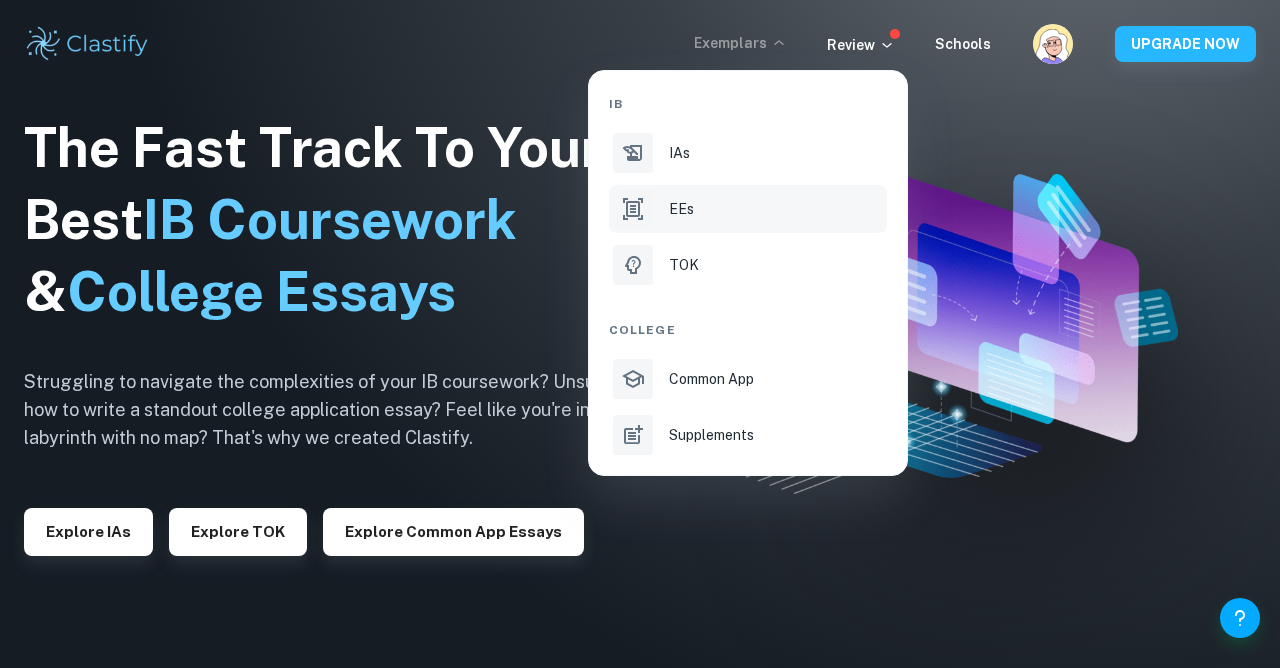 click on "EEs" at bounding box center [681, 209] 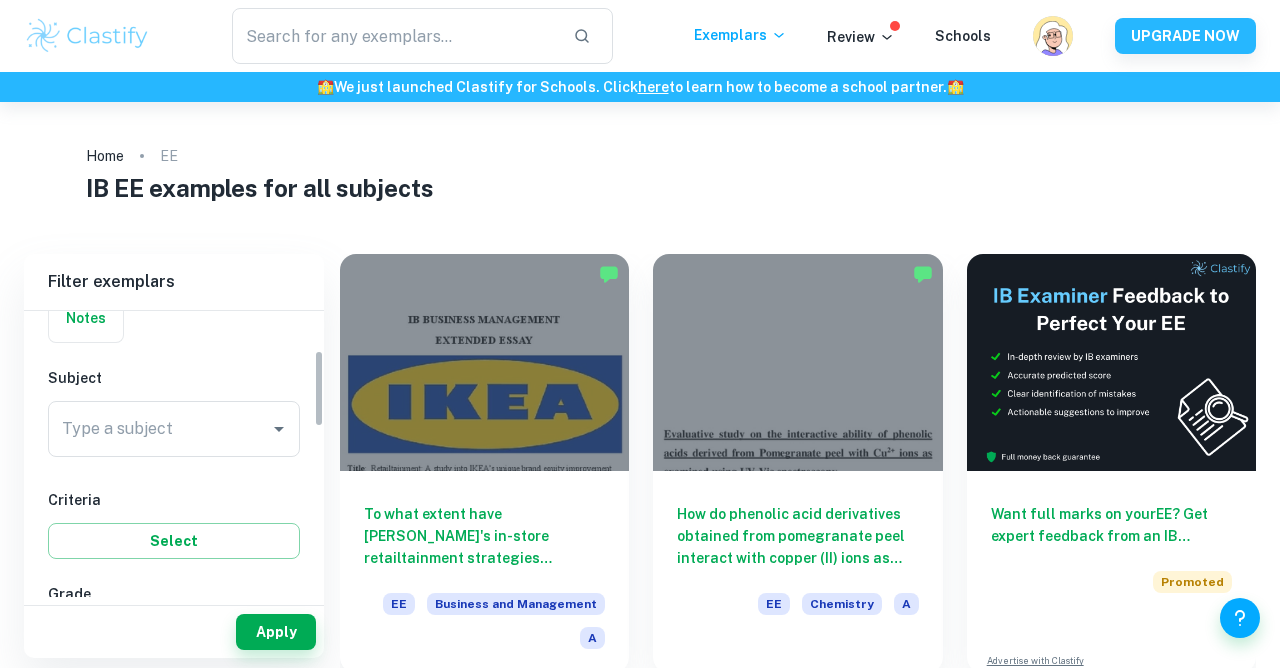 scroll, scrollTop: 176, scrollLeft: 0, axis: vertical 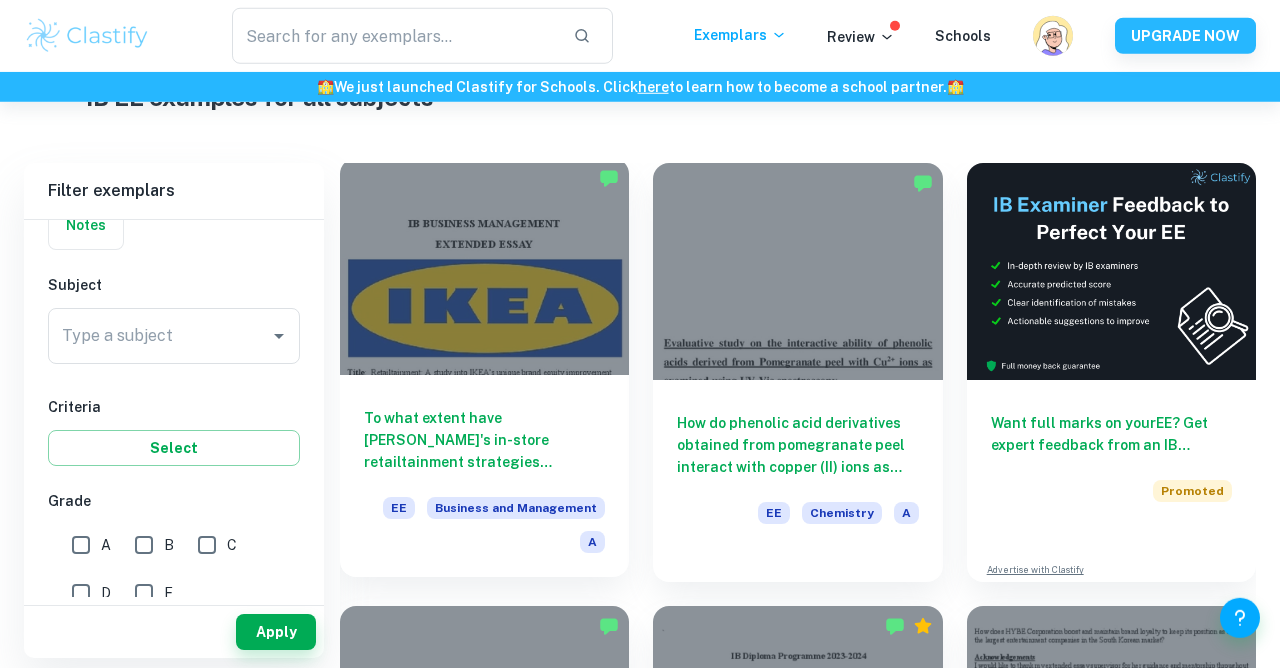 click on "To what extent have [PERSON_NAME]'s in-store retailtainment strategies contributed to enhancing brand equity among consumers primarily in [GEOGRAPHIC_DATA]?" at bounding box center (484, 440) 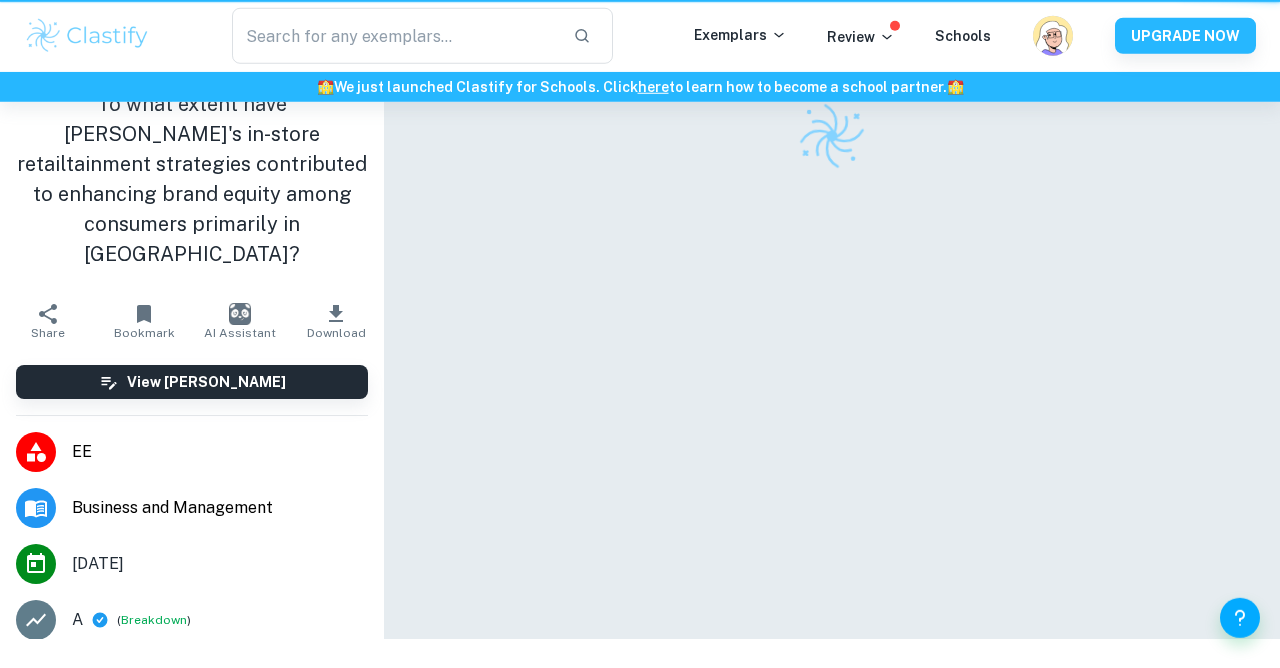 scroll, scrollTop: 0, scrollLeft: 0, axis: both 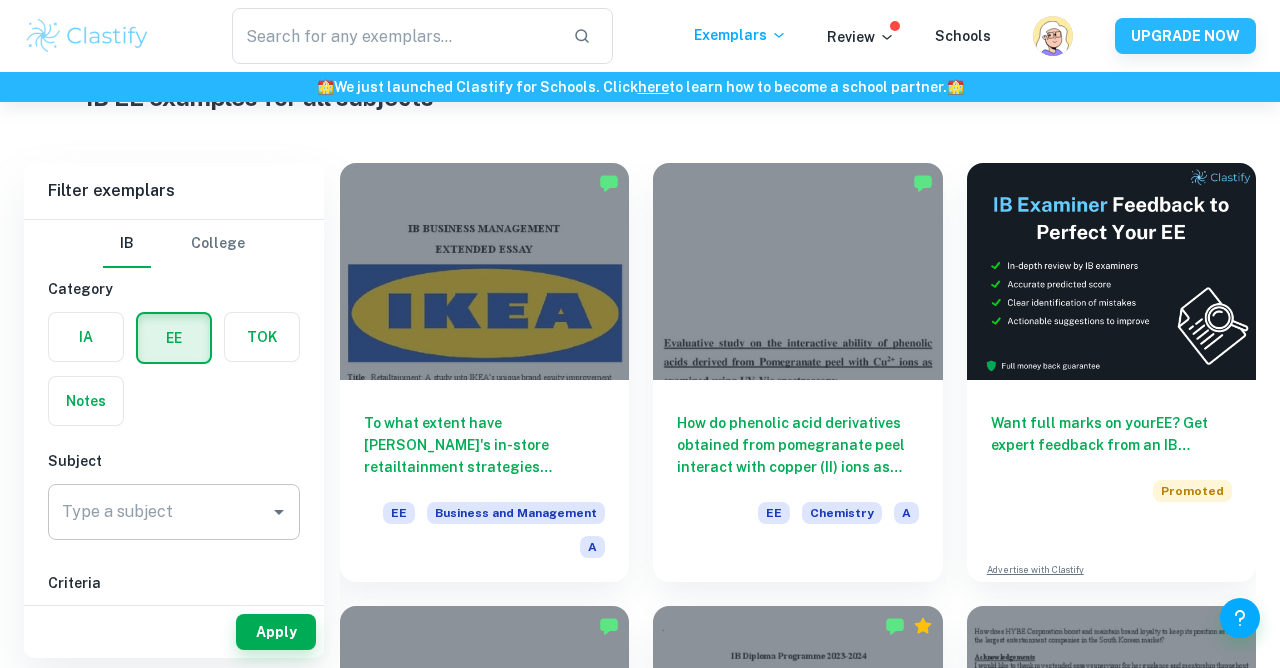 click on "Type a subject" at bounding box center (159, 512) 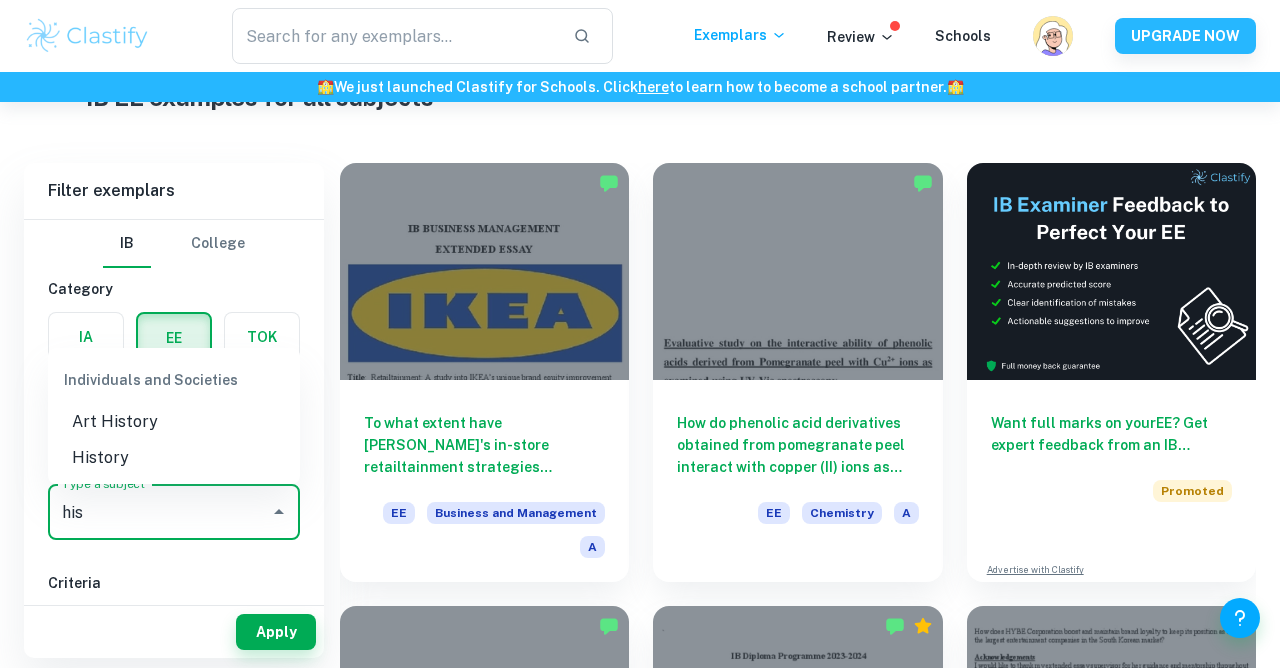 click on "History" at bounding box center (174, 458) 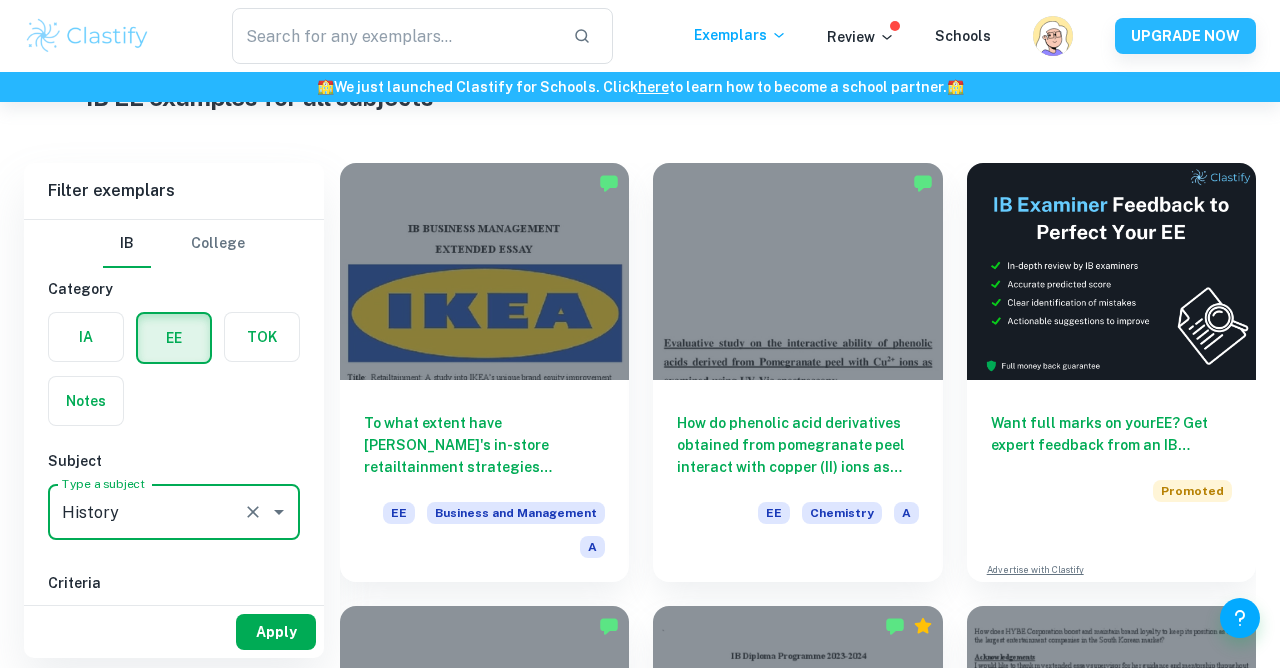 type on "History" 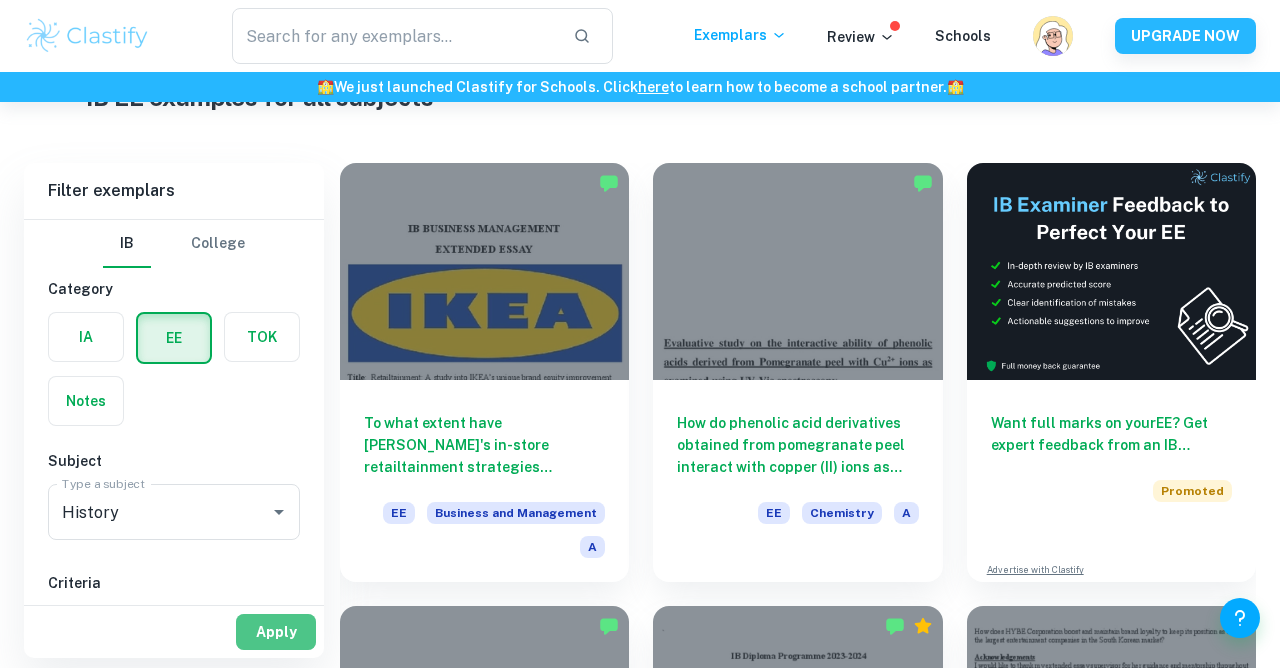click on "Apply" at bounding box center (276, 632) 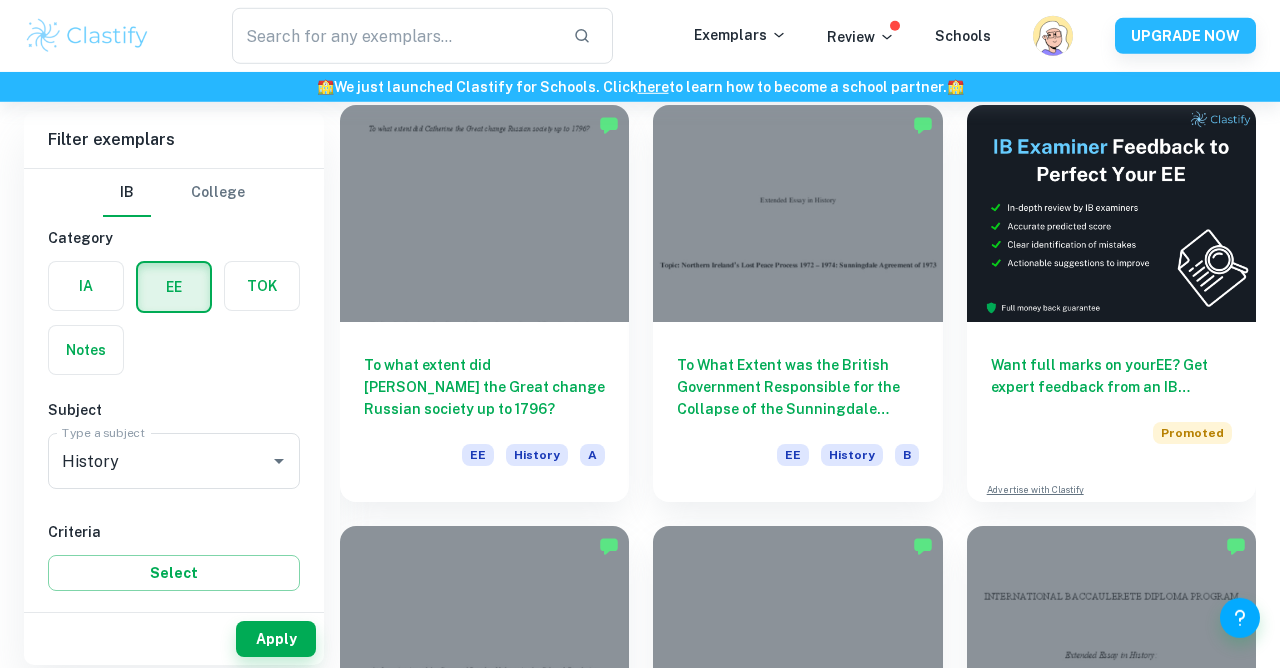scroll, scrollTop: 149, scrollLeft: 0, axis: vertical 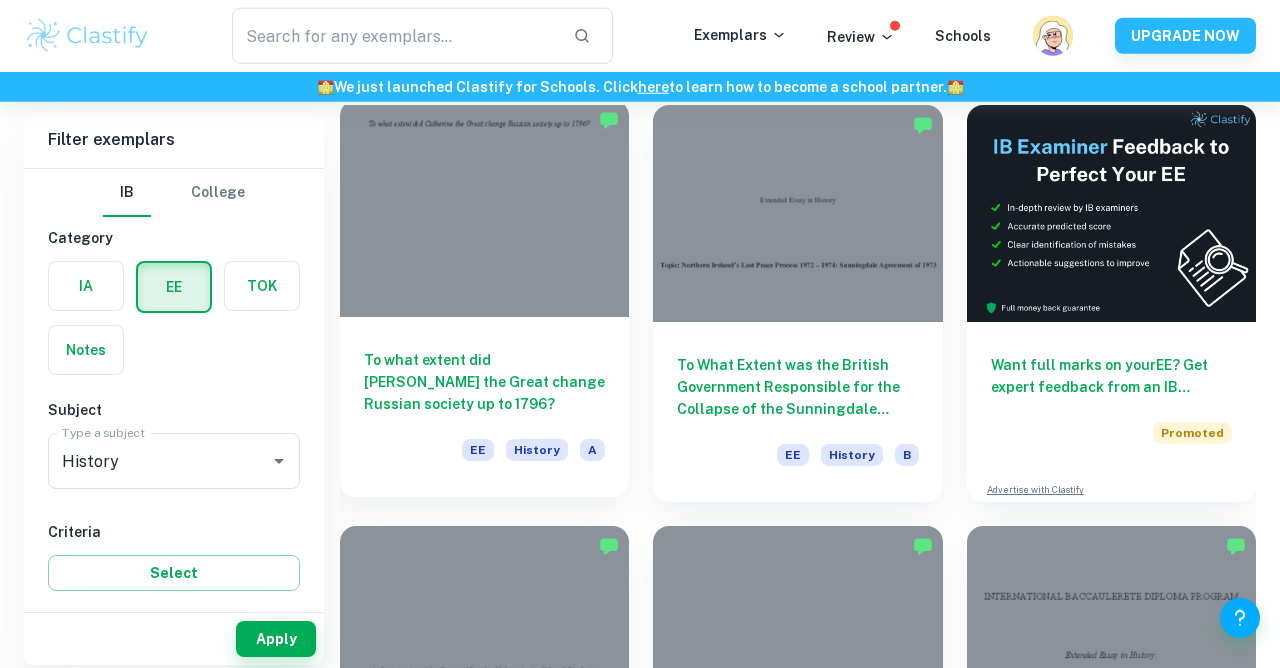 click on "To what extent did [PERSON_NAME] the Great change Russian society up to 1796?" at bounding box center [484, 382] 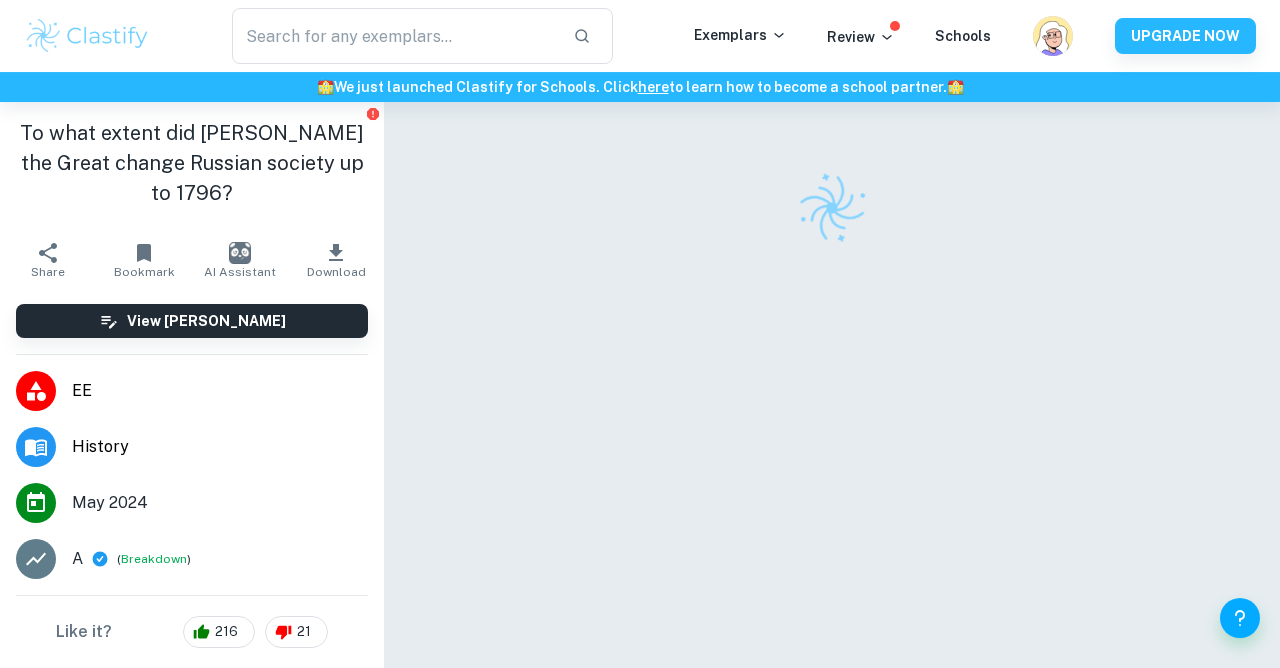 scroll, scrollTop: 19, scrollLeft: 0, axis: vertical 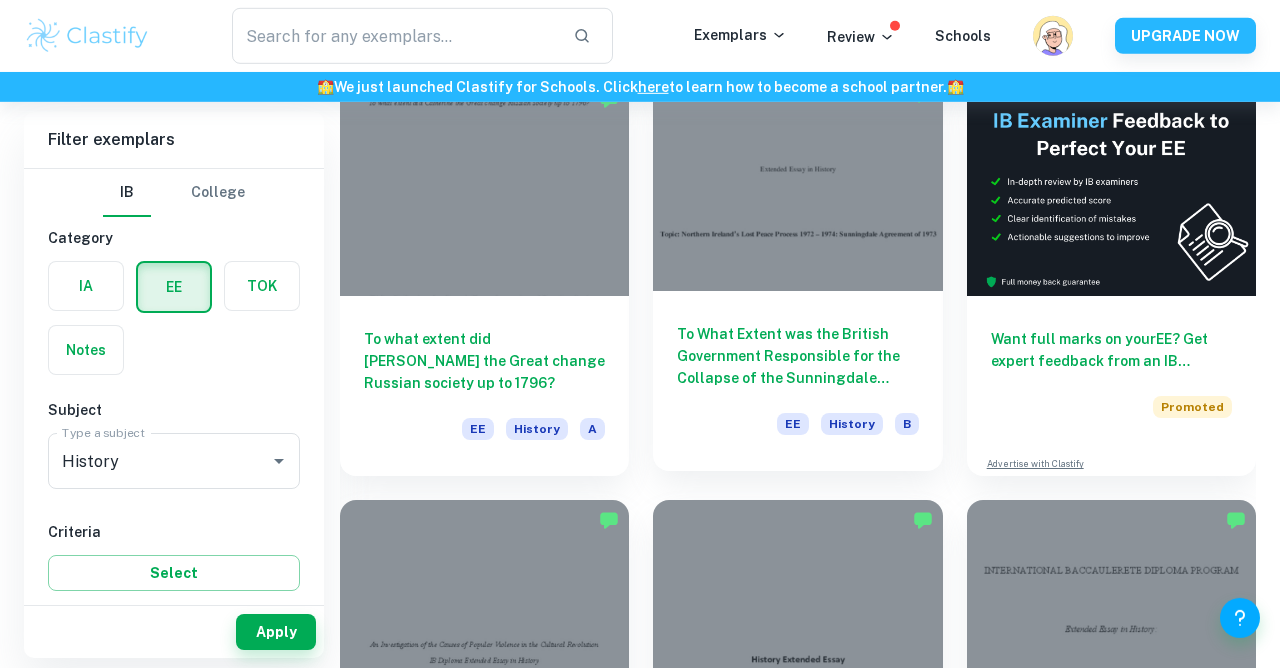 click on "To What Extent was the British Government Responsible for the Collapse of the Sunningdale Agreement of 1973? EE History B" at bounding box center (797, 381) 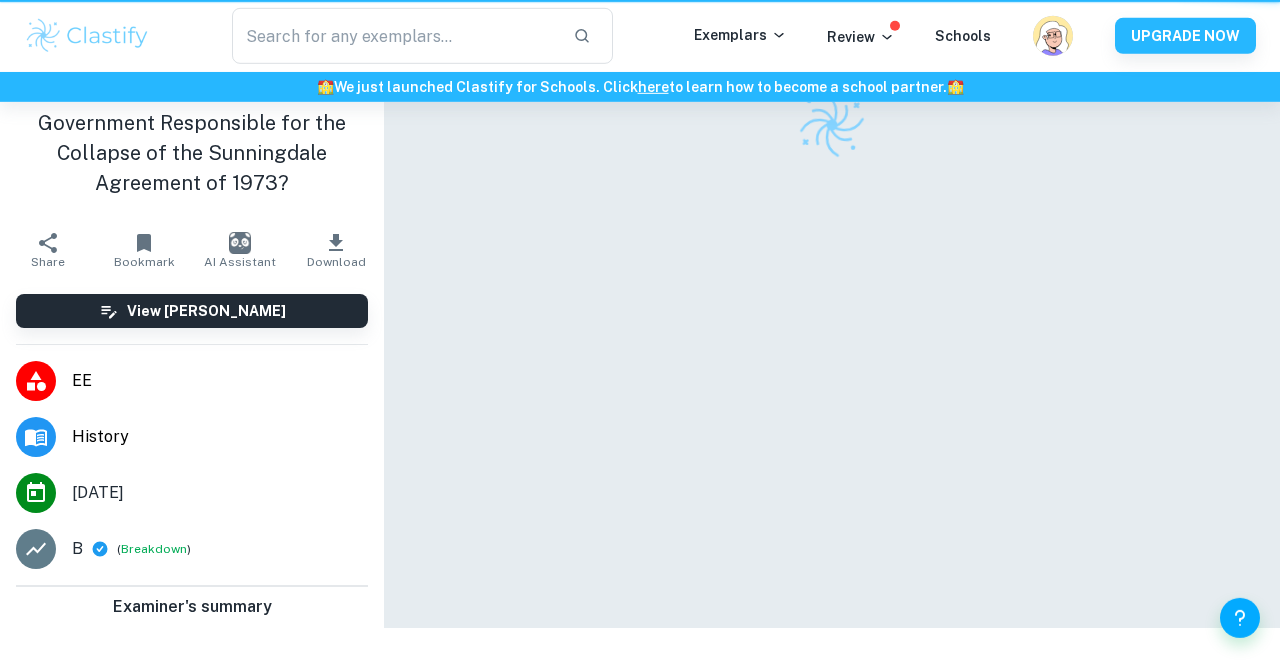 scroll, scrollTop: 0, scrollLeft: 0, axis: both 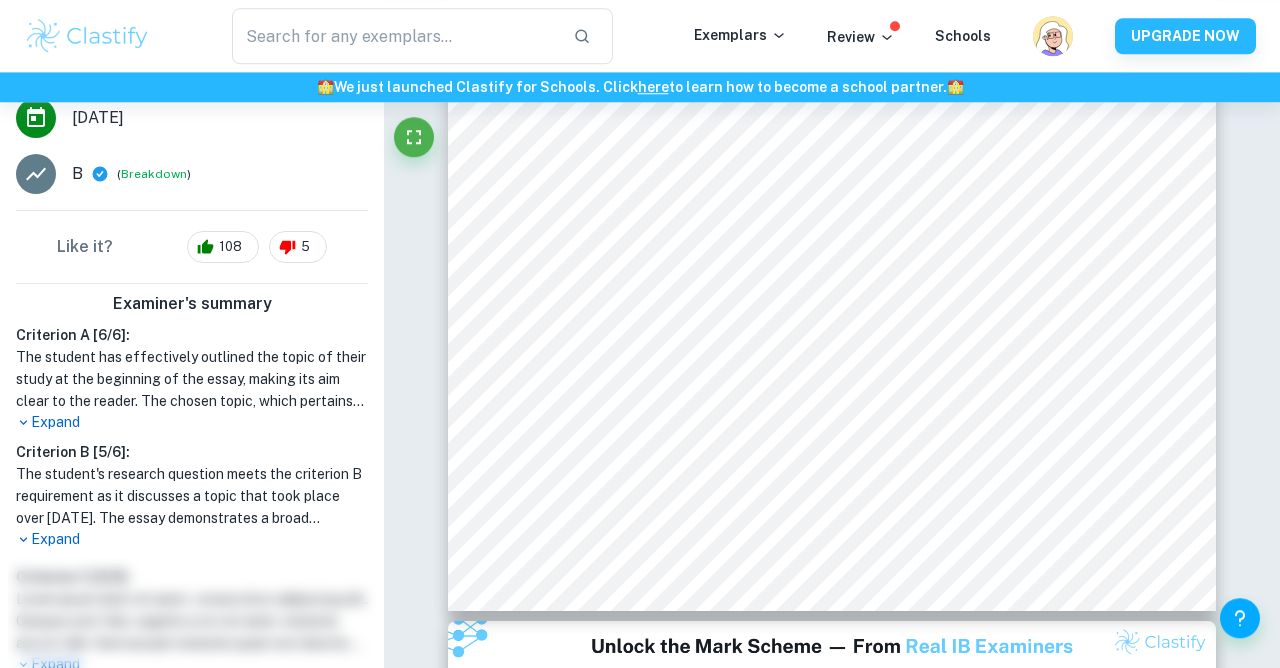 click on "The student's research question meets the criterion B requirement as it discusses a topic that took place over [DATE]. The essay demonstrates a broad historical understanding, with references to events such as the Bloody [DATE] and the discrimination of [DEMOGRAPHIC_DATA] in [GEOGRAPHIC_DATA]. Additionally, historical terminology and concepts are incorporated appropriately throughout the essay. However, the meaning of certain terms and events could be clearer to the reader, as some may not be familiar with them. Therefore, the student should have provided a brief explanation to ensure clarity." at bounding box center (192, 496) 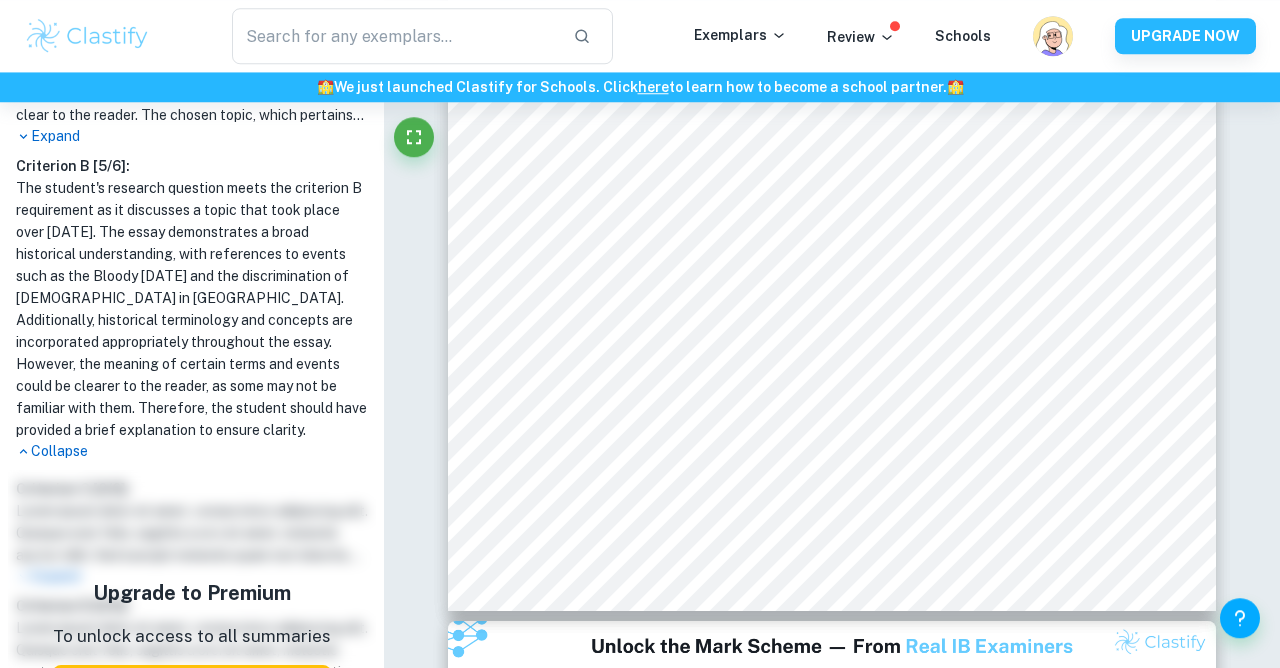 scroll, scrollTop: 706, scrollLeft: 0, axis: vertical 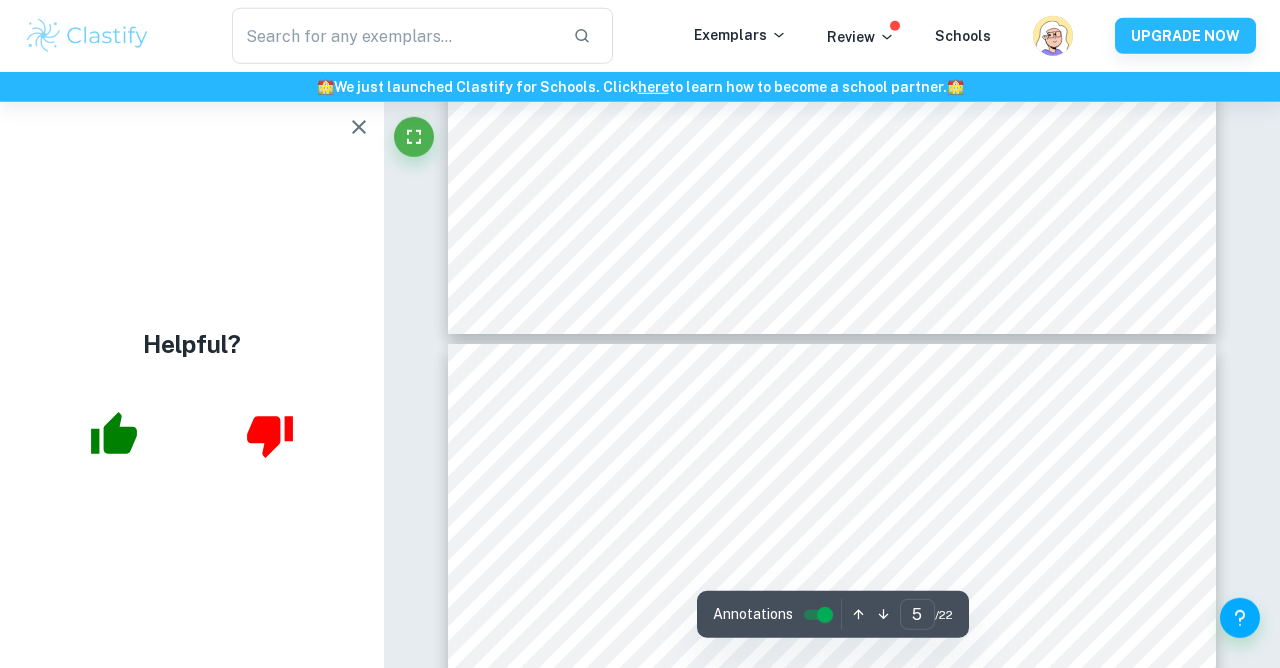 type on "6" 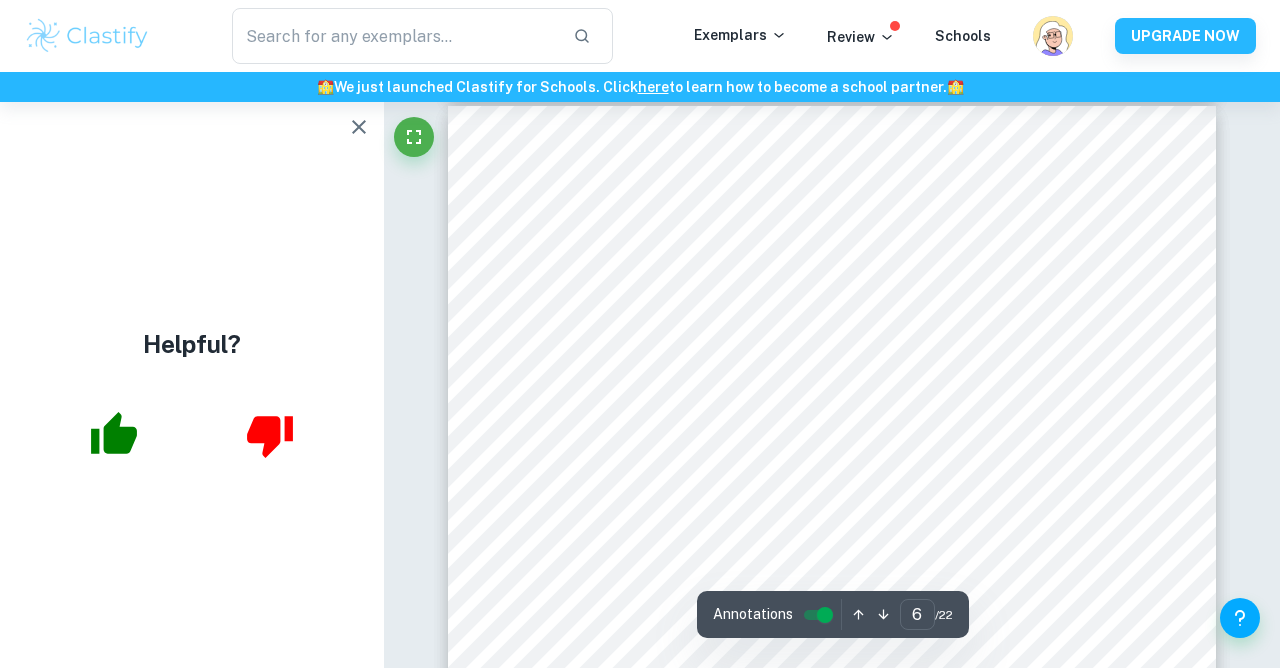 scroll, scrollTop: 5286, scrollLeft: 0, axis: vertical 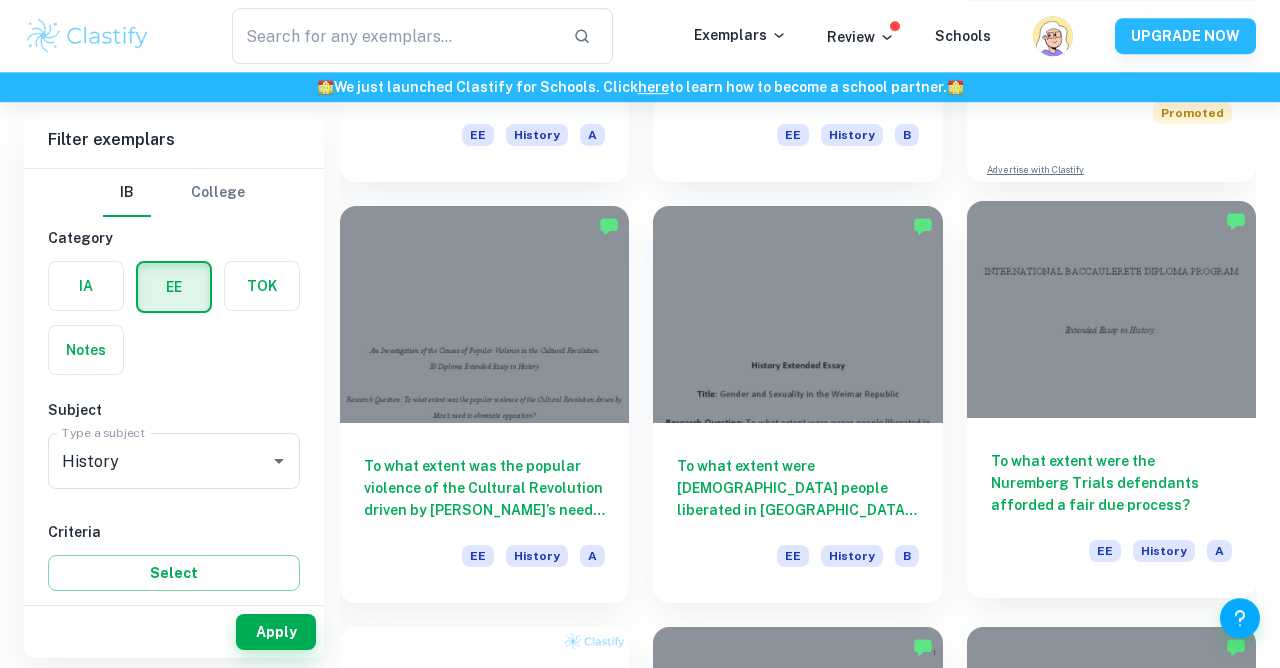click on "To what extent were the Nuremberg Trials defendants afforded a fair due process? EE History A" at bounding box center (1111, 508) 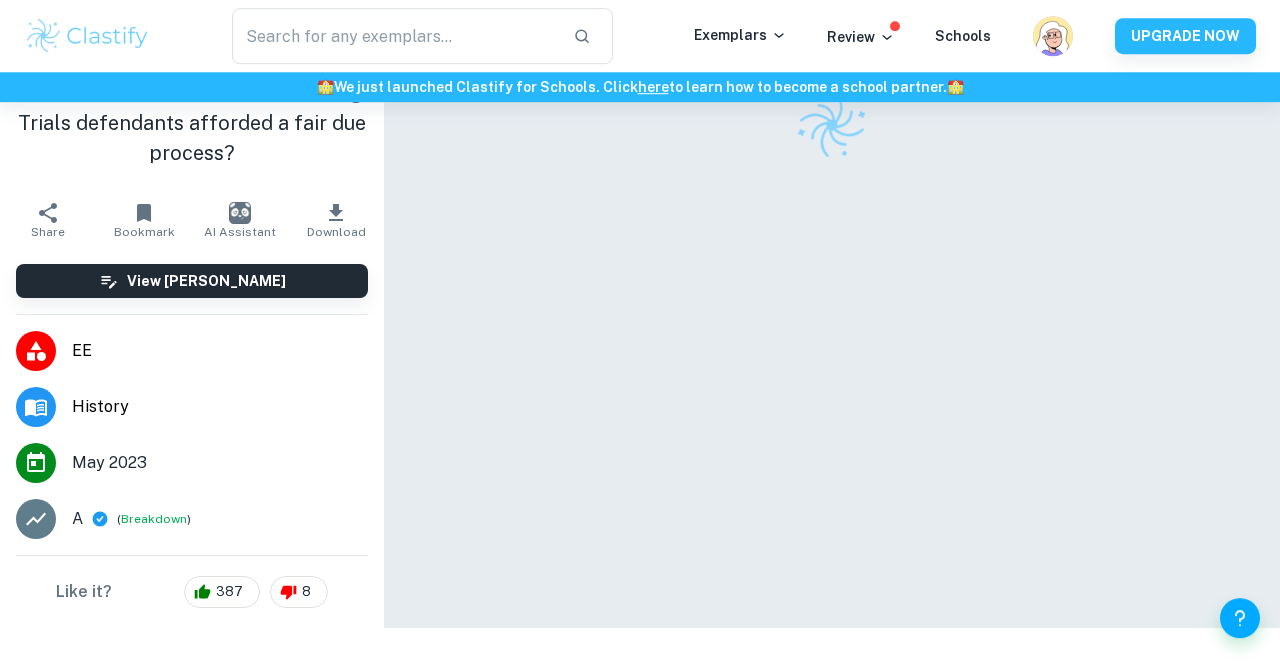 scroll, scrollTop: 73, scrollLeft: 0, axis: vertical 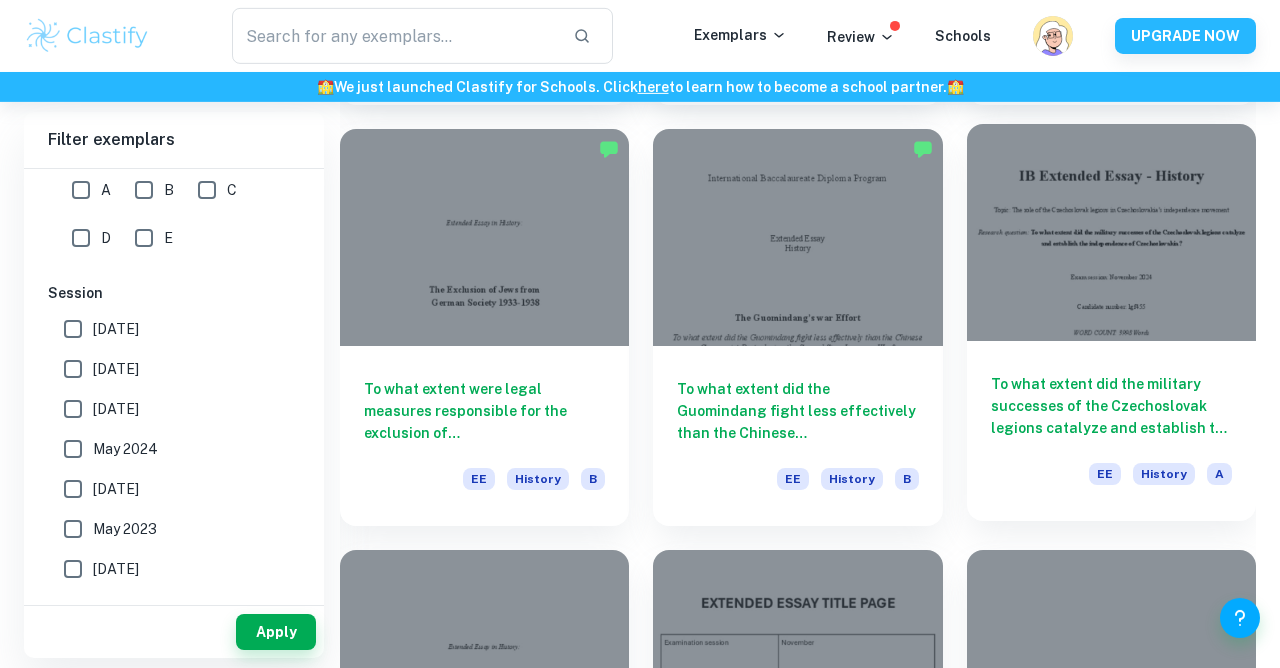 click on "To what extent did the military successes of the Czechoslovak legions catalyze and establish the independence of Czechoslovakia?" at bounding box center [1111, 406] 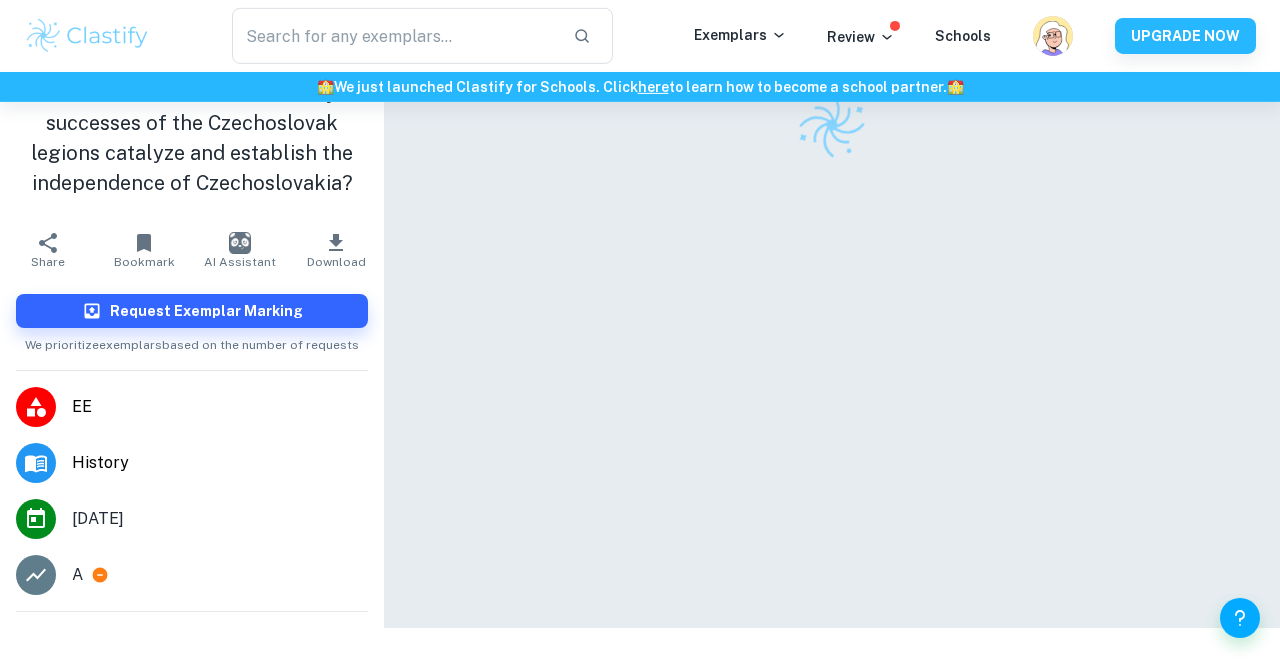 scroll, scrollTop: 0, scrollLeft: 0, axis: both 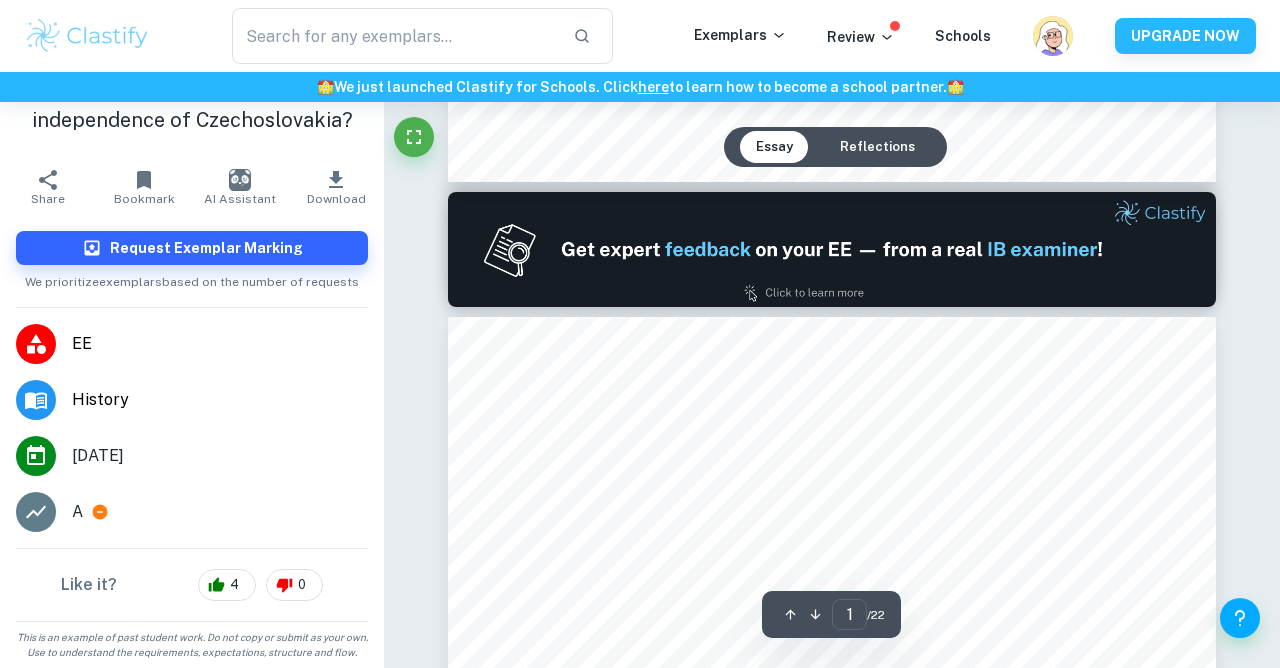 type on "2" 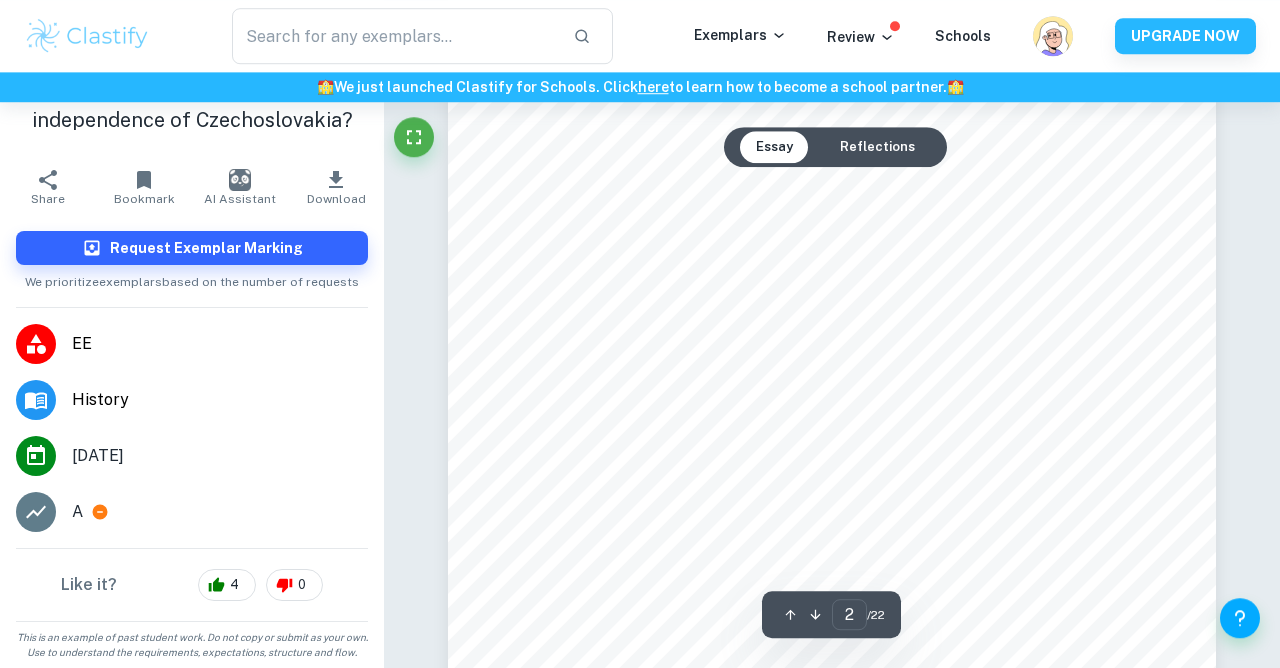 scroll, scrollTop: 1543, scrollLeft: 0, axis: vertical 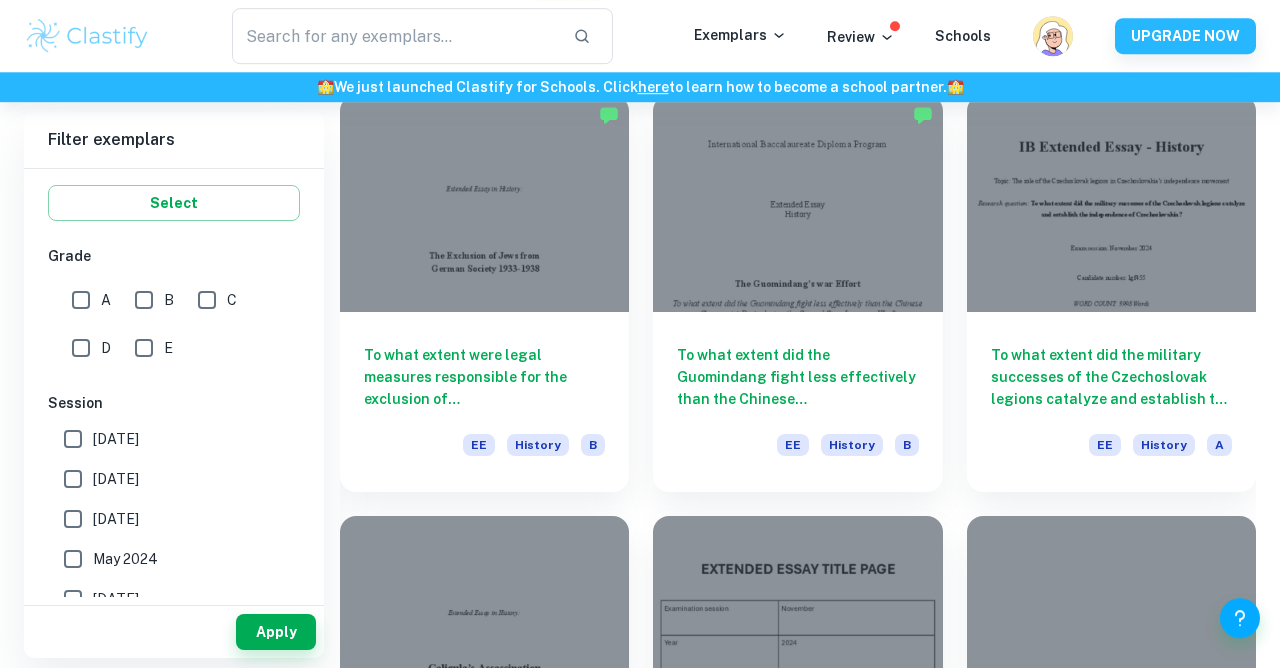 click on "[DATE]" at bounding box center [116, 479] 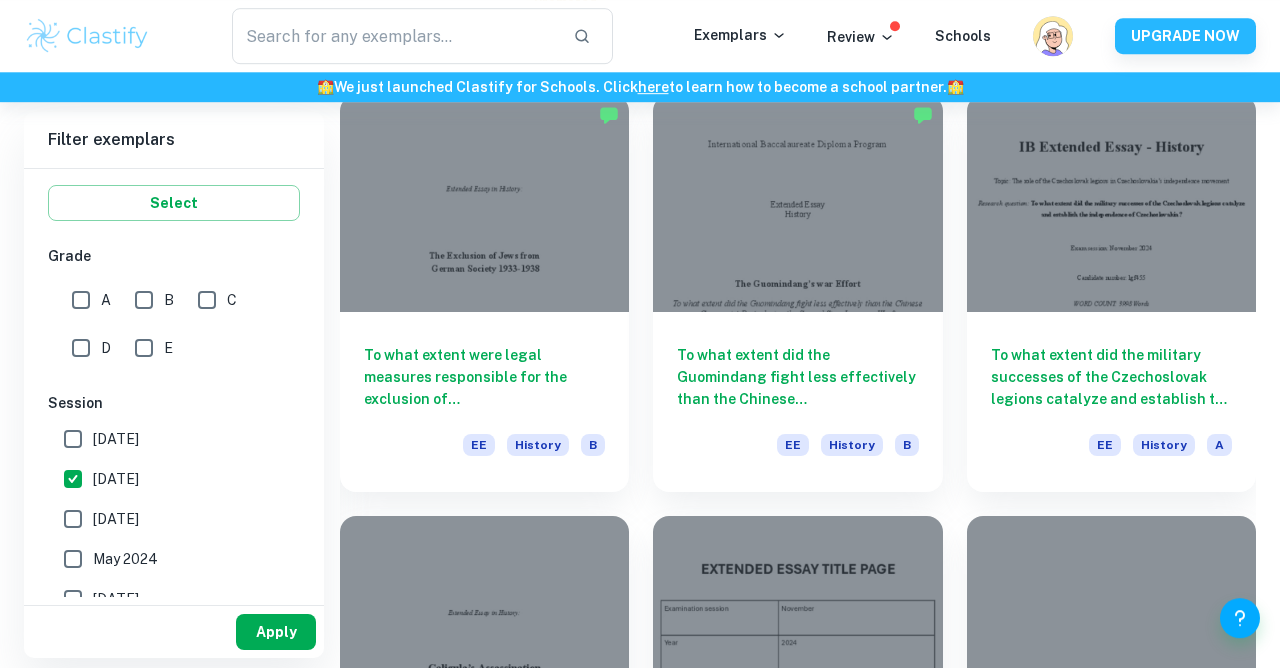 click on "Apply" at bounding box center [276, 632] 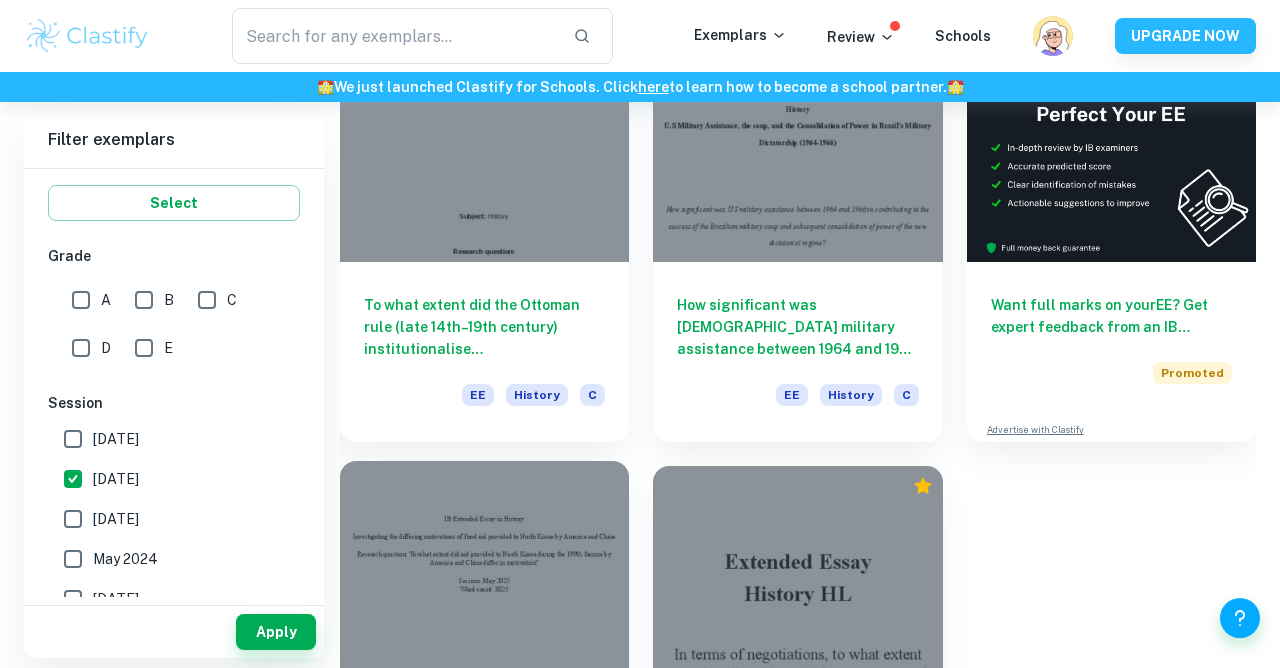 scroll, scrollTop: 208, scrollLeft: 0, axis: vertical 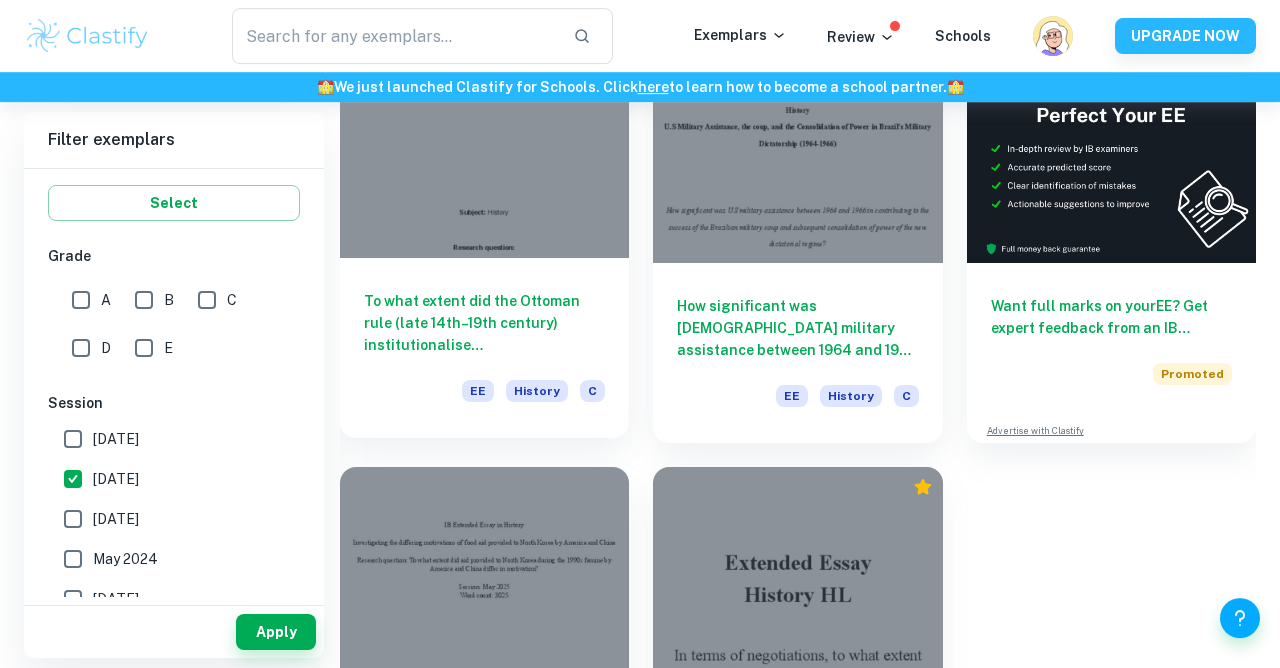 click on "To what extent did the Ottoman rule (late 14th–19th century) institutionalise [DEMOGRAPHIC_DATA] in [GEOGRAPHIC_DATA], and how did this reshape the country’s religious and demographic landscape?" at bounding box center (484, 323) 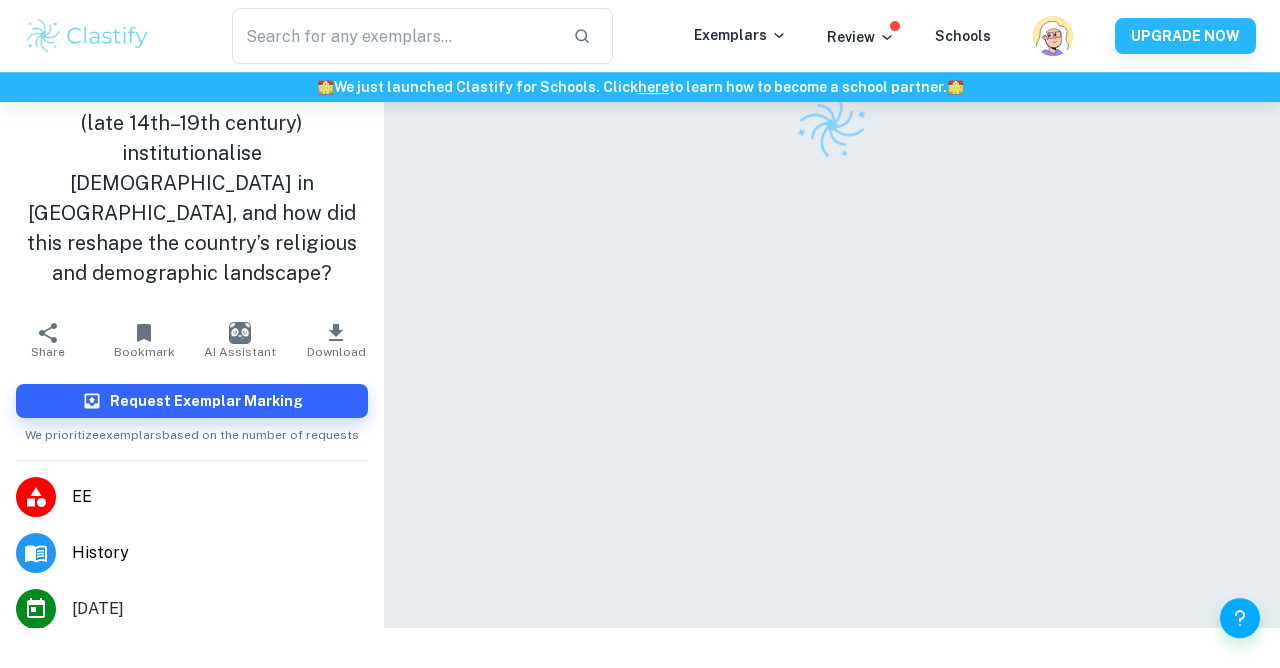 scroll, scrollTop: 0, scrollLeft: 0, axis: both 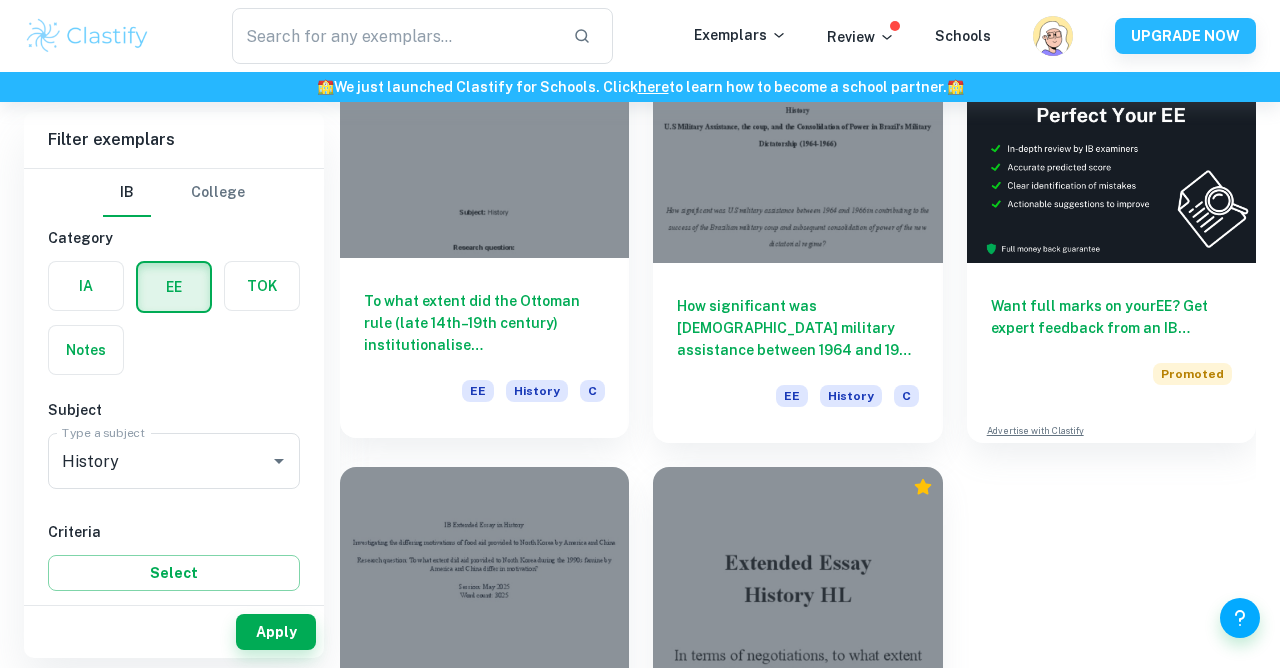 click on "To what extent did the Ottoman rule (late 14th–19th century) institutionalise [DEMOGRAPHIC_DATA] in [GEOGRAPHIC_DATA], and how did this reshape the country’s religious and demographic landscape?" at bounding box center (484, 323) 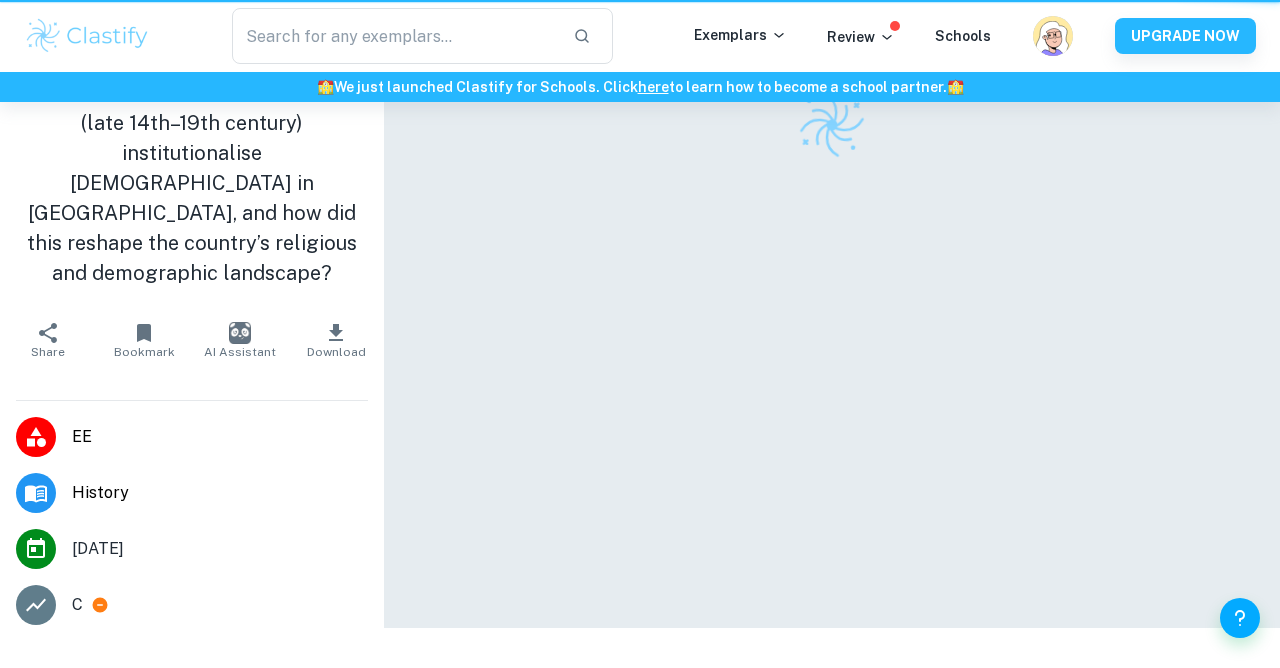 scroll, scrollTop: 0, scrollLeft: 0, axis: both 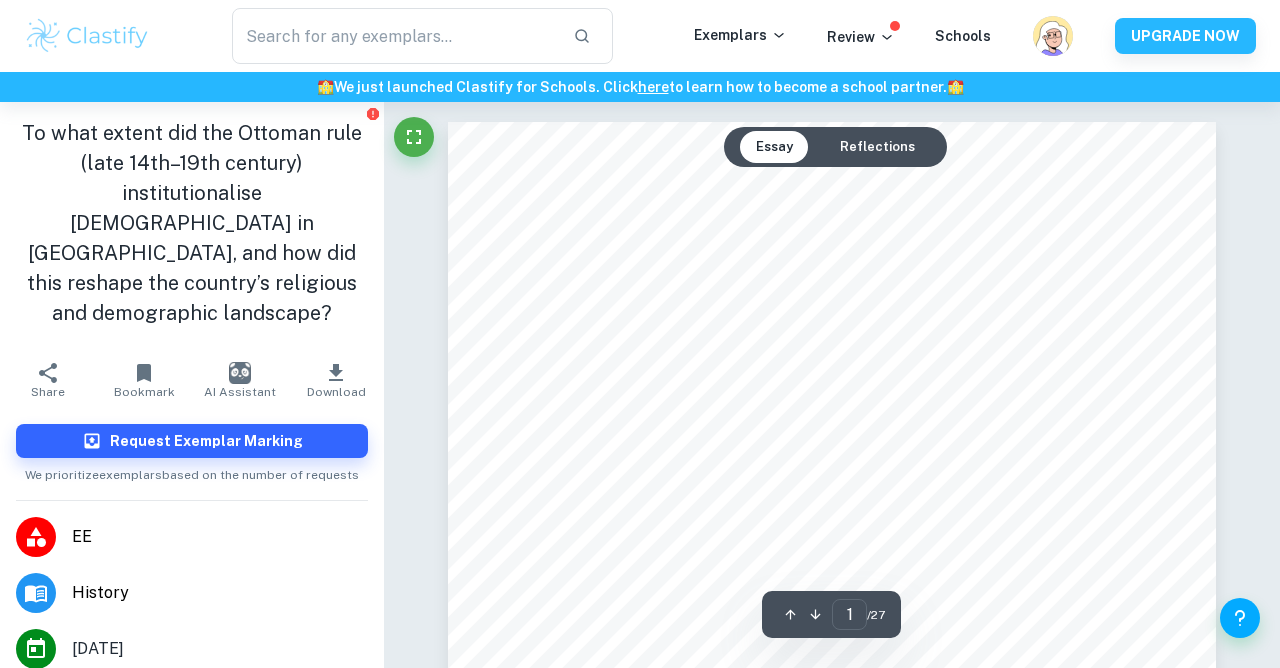 click on "Reflections" at bounding box center [877, 147] 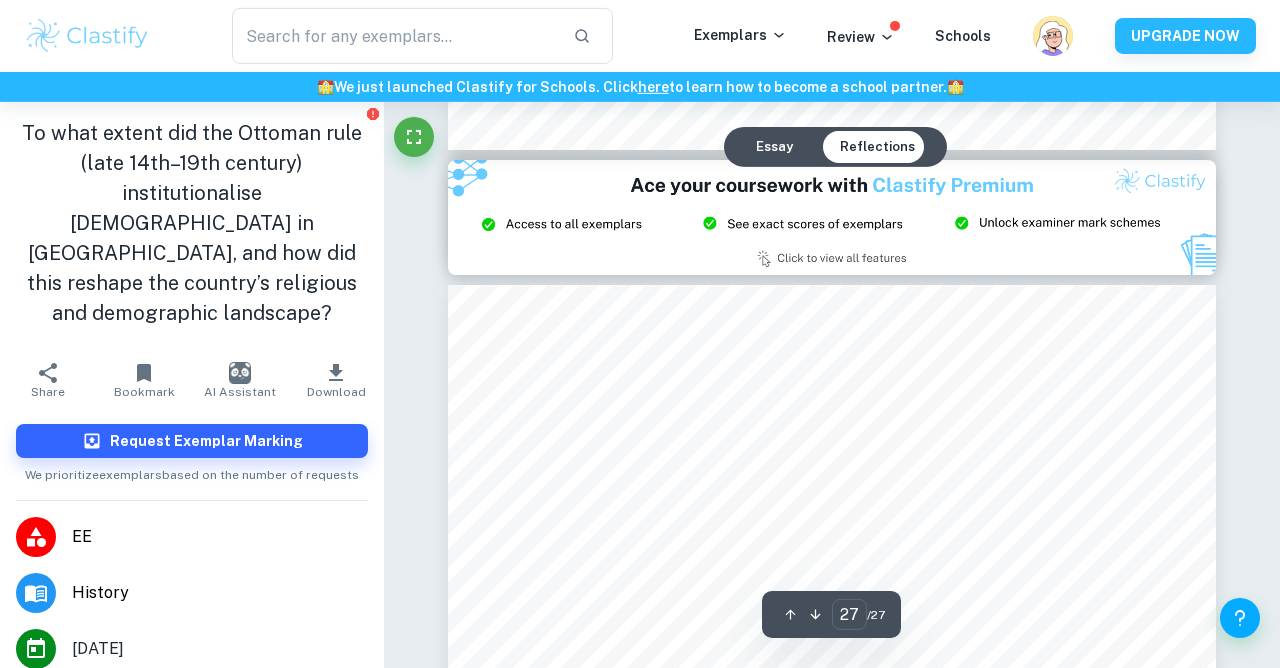 scroll, scrollTop: 28416, scrollLeft: 0, axis: vertical 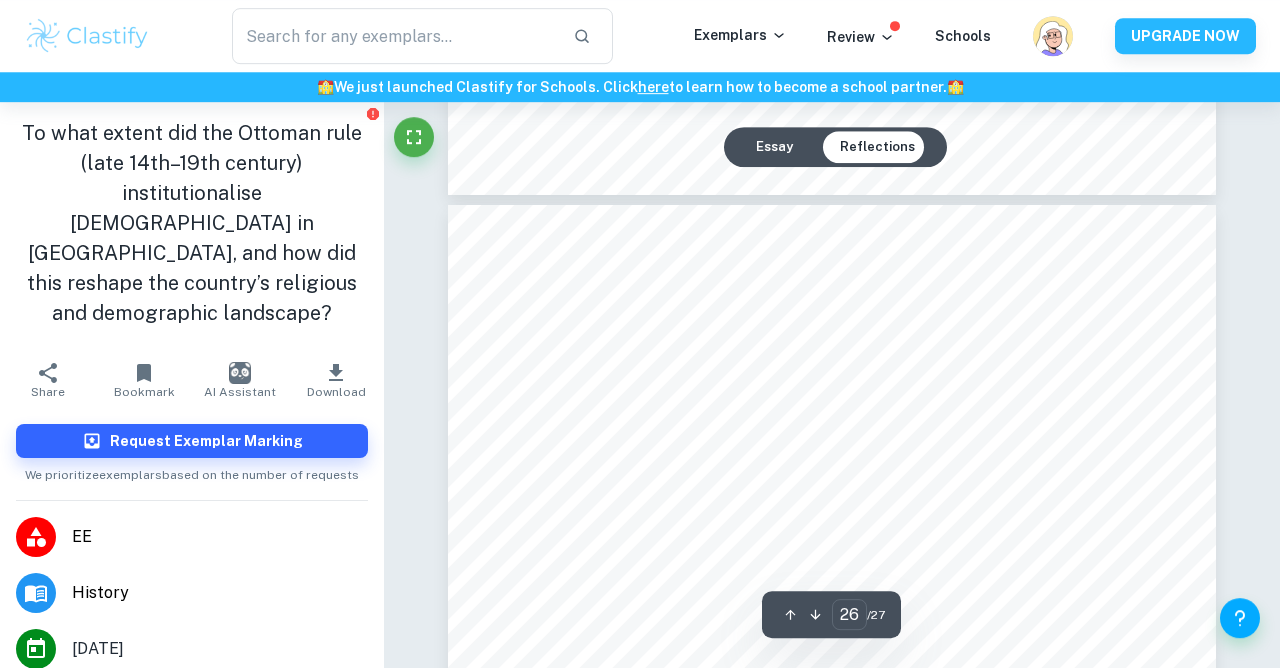 type on "25" 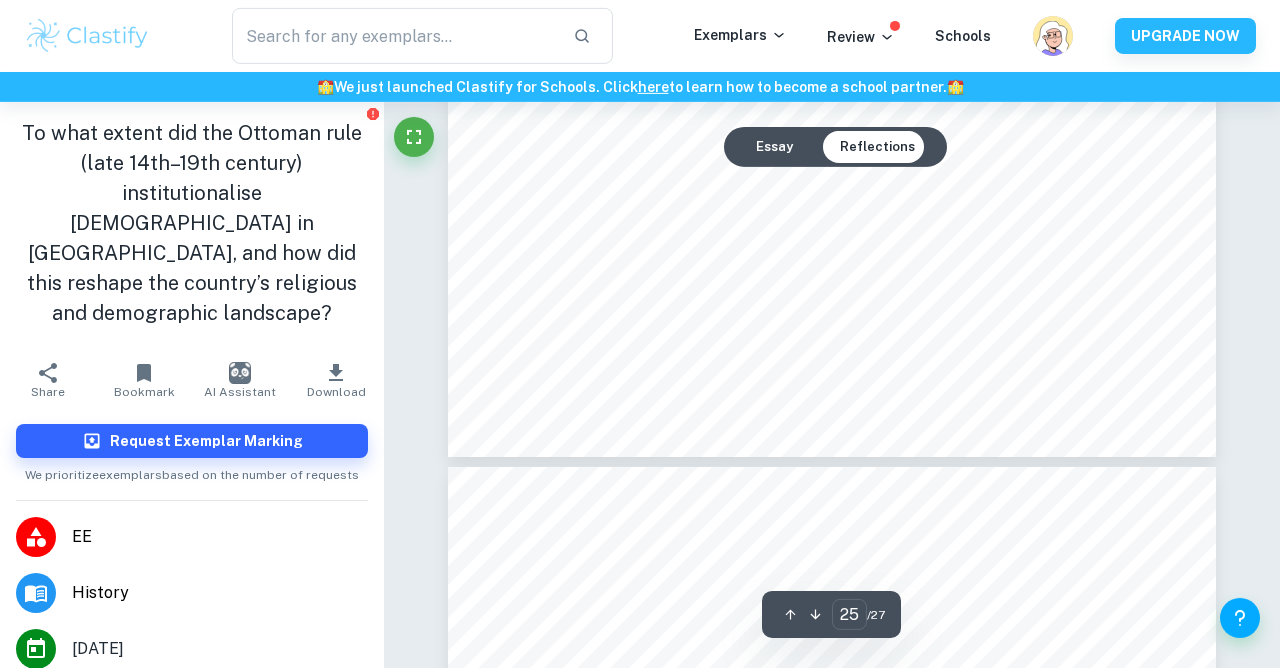 scroll, scrollTop: 26853, scrollLeft: 0, axis: vertical 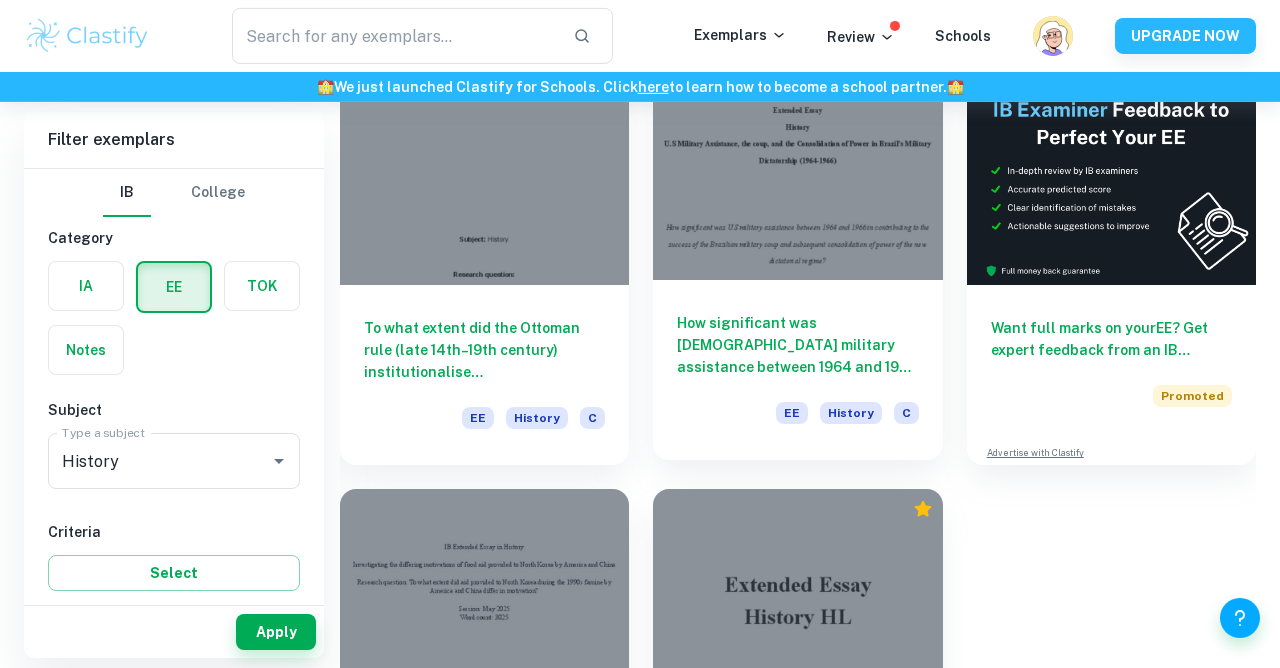 click on "How significant was [DEMOGRAPHIC_DATA] military assistance between 1964 and 1966 in contributing to the success of the Brazilian military coup and subsequent consolidation of power of the new dictatorial regime?" at bounding box center (797, 345) 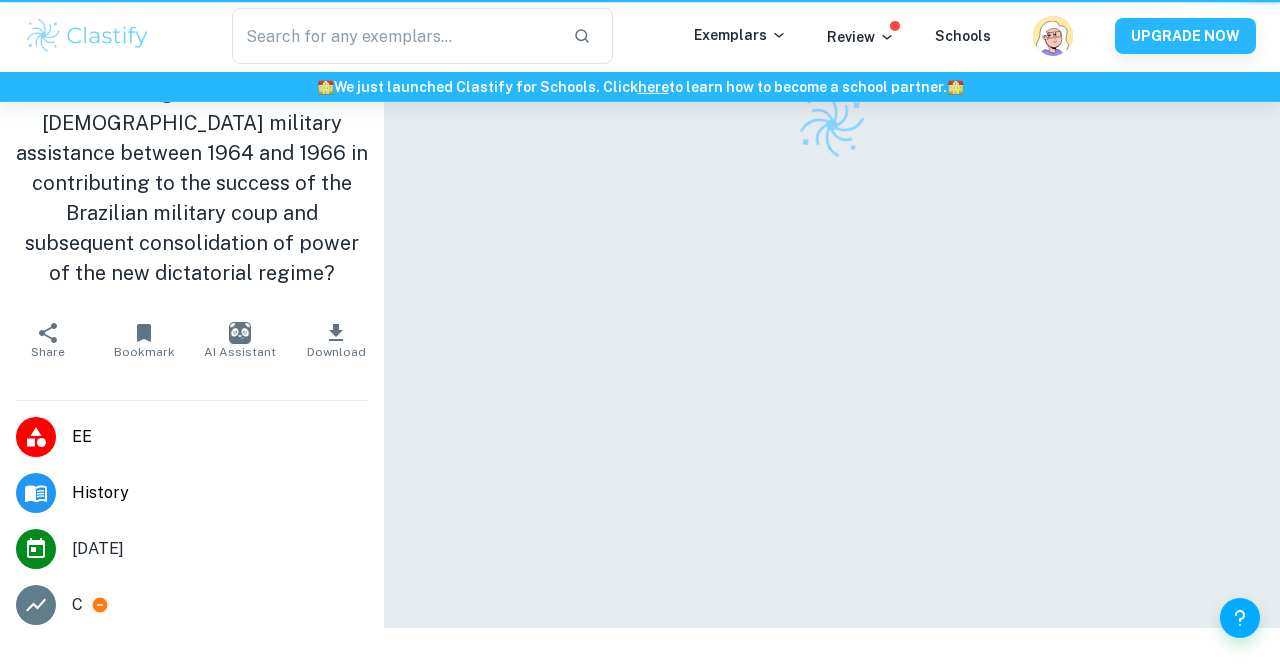 scroll, scrollTop: 0, scrollLeft: 0, axis: both 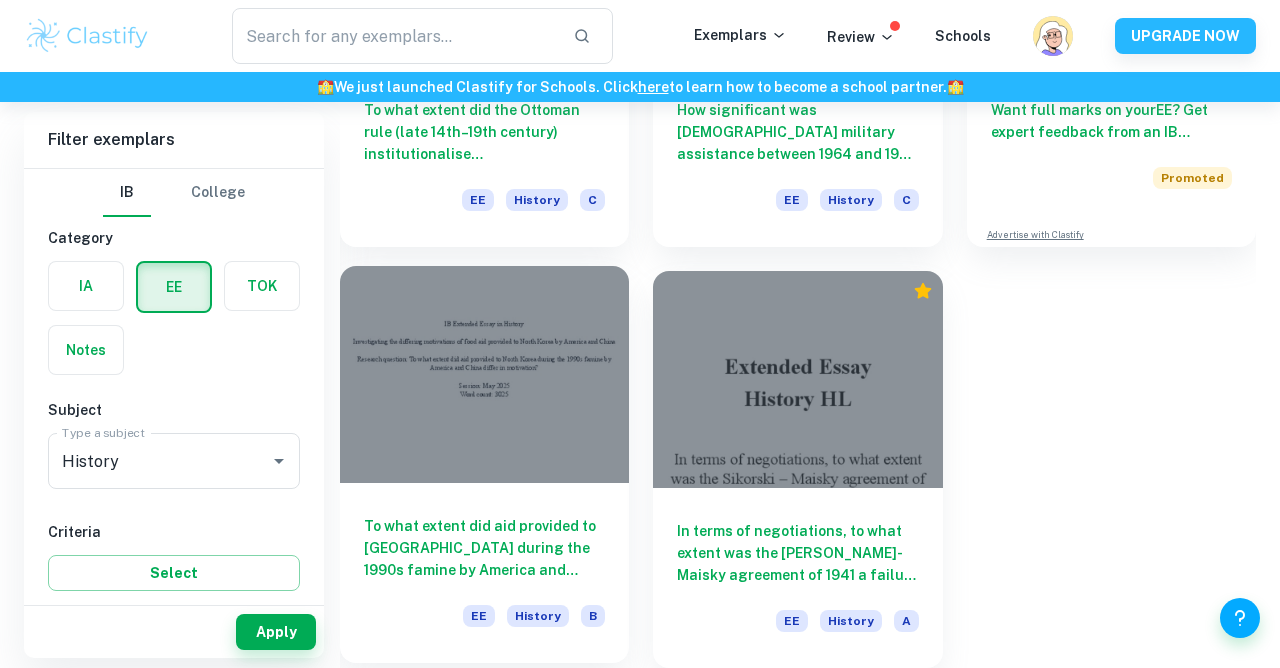 click on "To what extent did aid provided to [GEOGRAPHIC_DATA] during the 1990s famine by America and [GEOGRAPHIC_DATA] differ in motivation?" at bounding box center (484, 548) 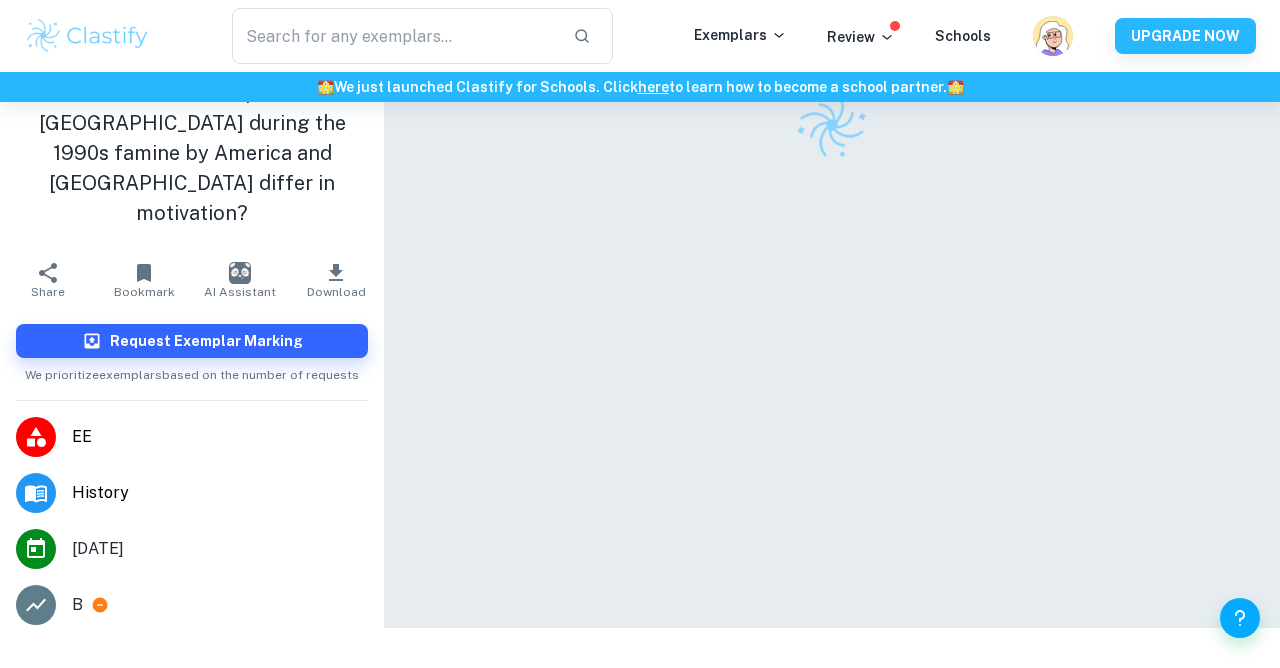 scroll, scrollTop: 0, scrollLeft: 0, axis: both 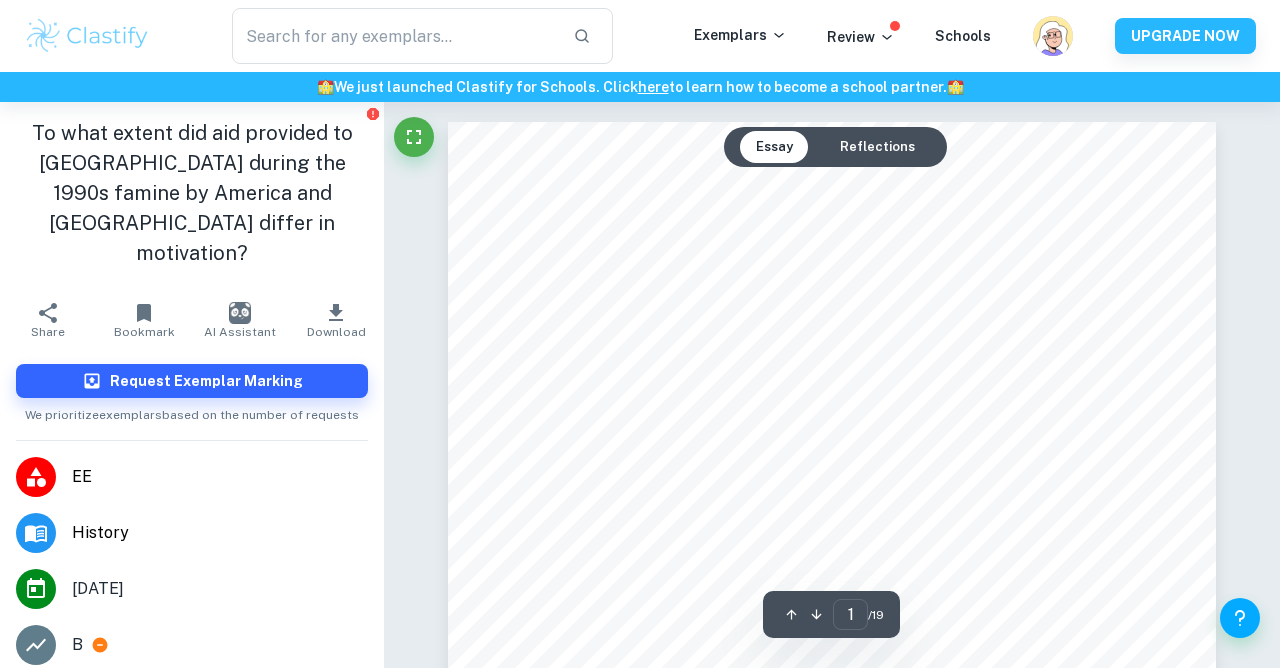 click on "Reflections" at bounding box center [877, 147] 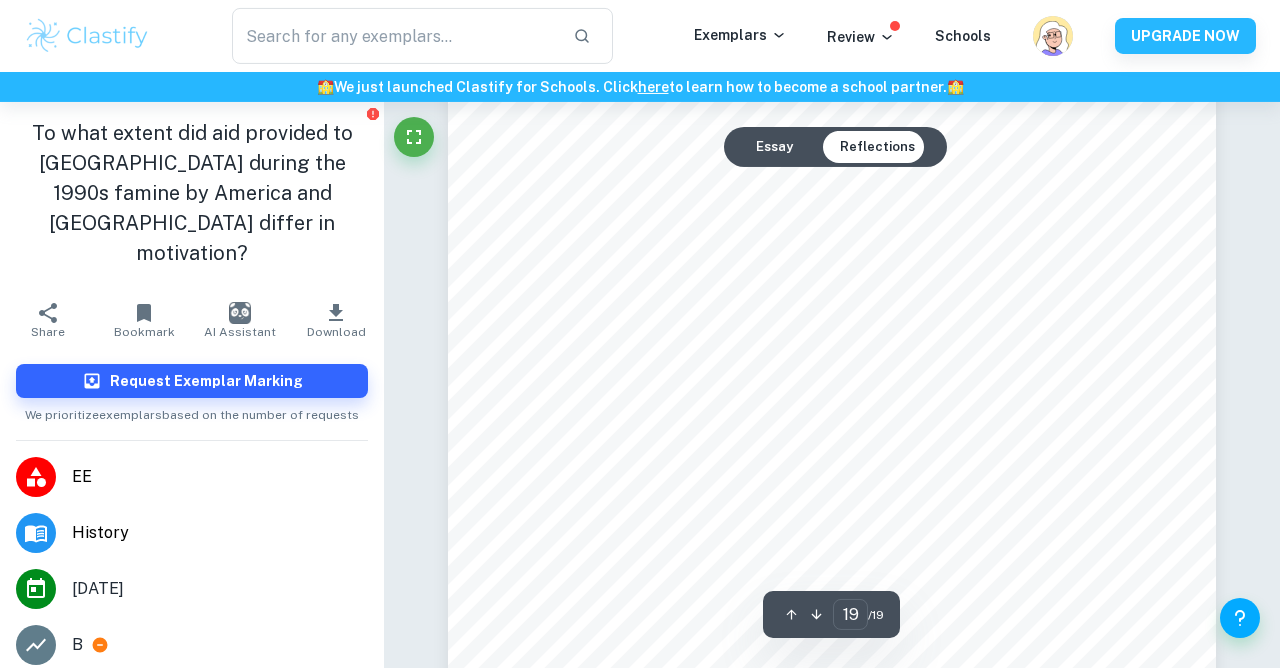 scroll, scrollTop: 19768, scrollLeft: 0, axis: vertical 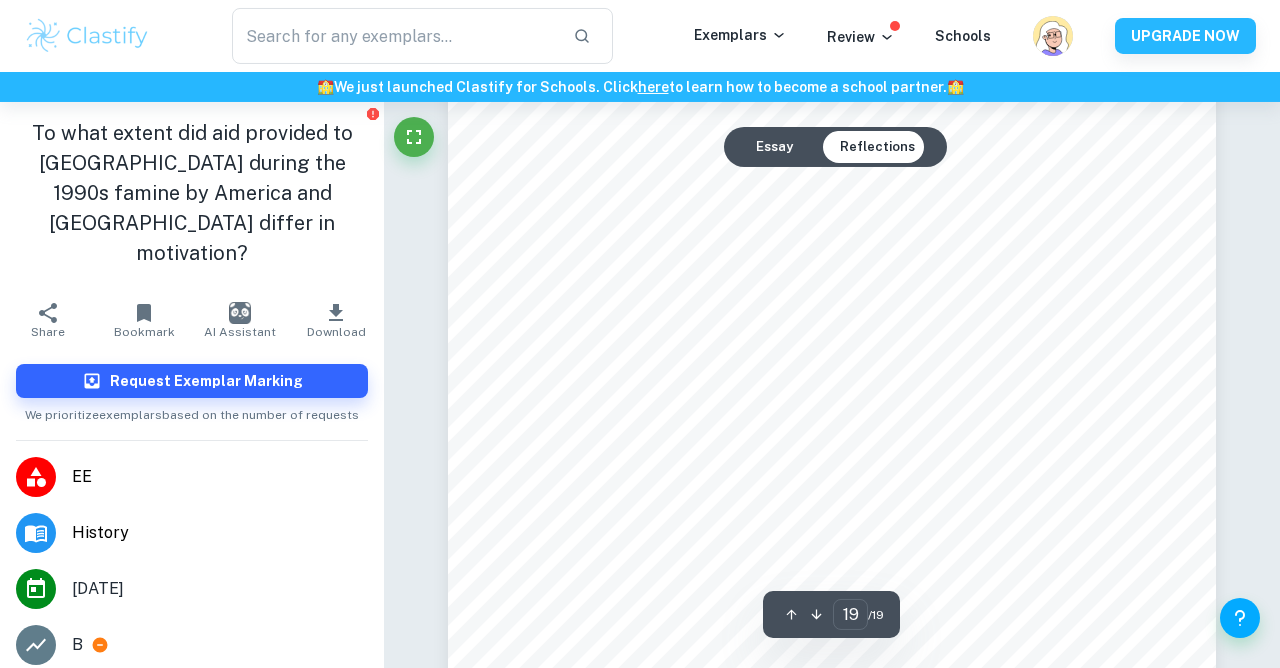 click on "Essay" at bounding box center (774, 147) 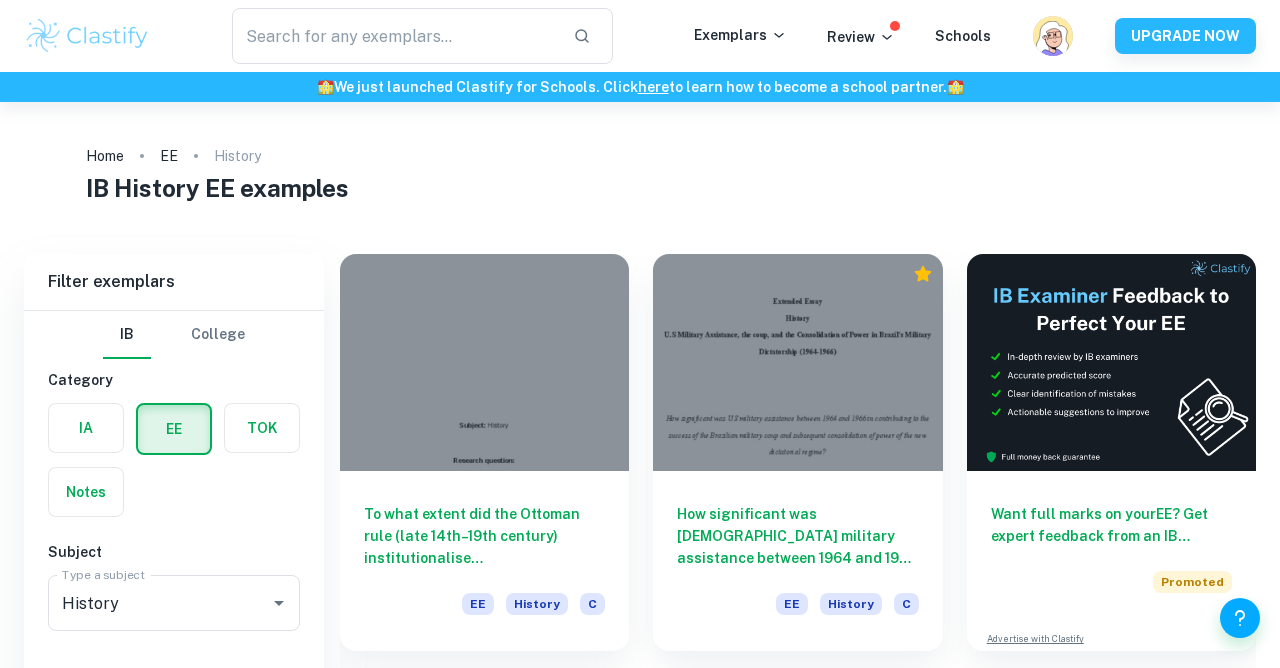 scroll, scrollTop: 404, scrollLeft: 0, axis: vertical 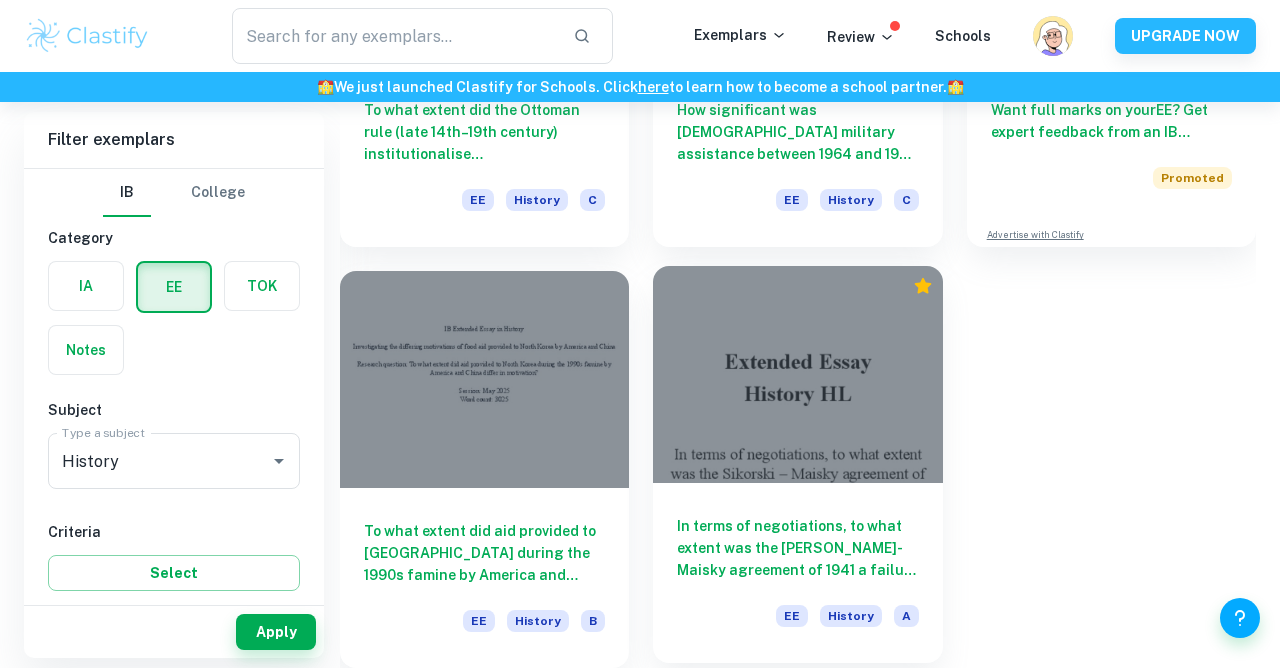 click on "In terms of negotiations, to what extent was the [PERSON_NAME]-Maisky agreement of 1941 a failure of [PERSON_NAME] Polish Government in Exile?" at bounding box center (797, 548) 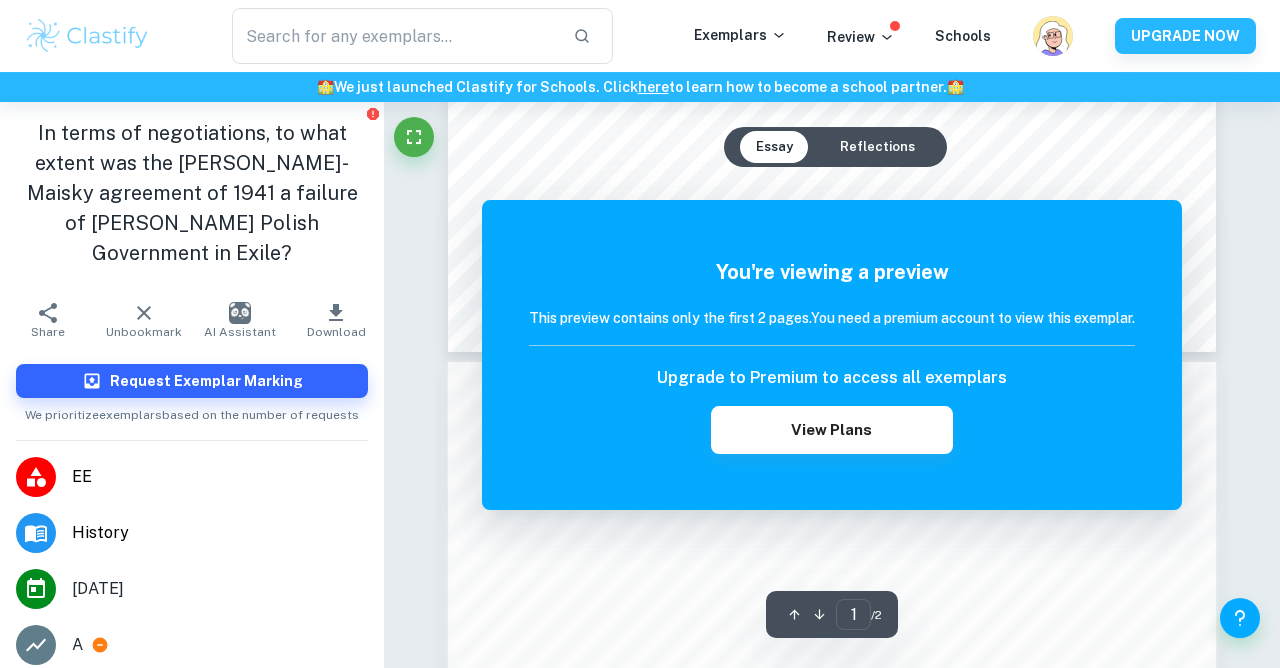 scroll, scrollTop: 859, scrollLeft: 0, axis: vertical 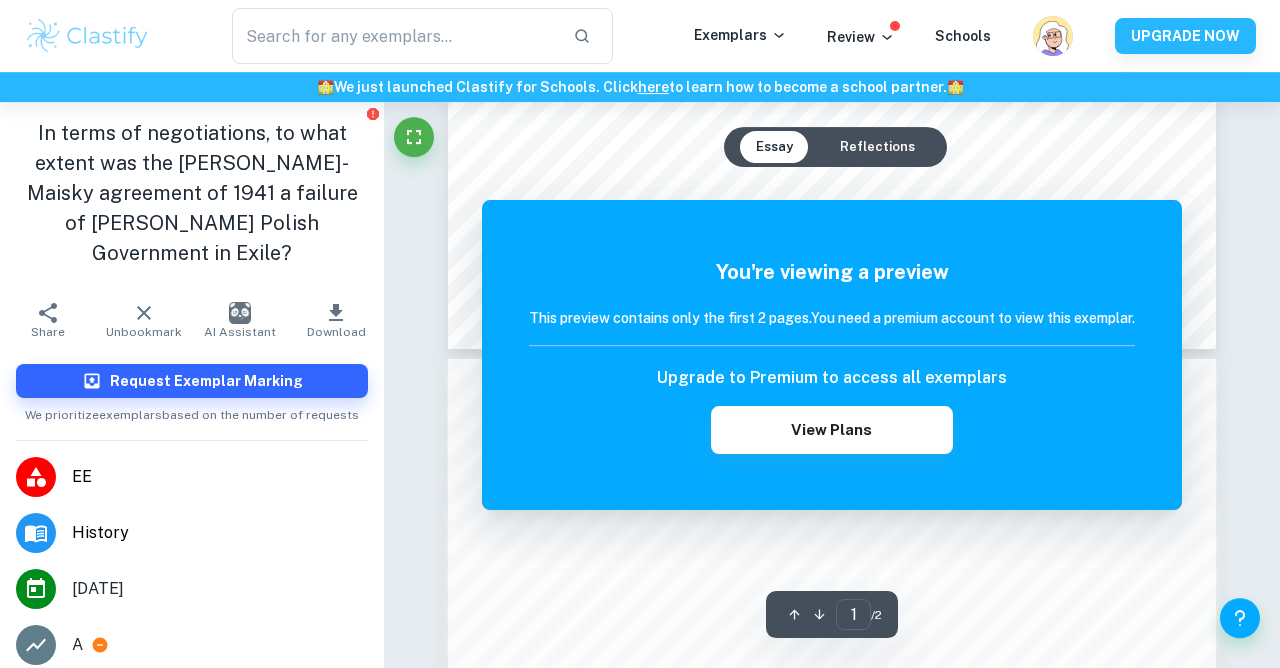 click on "Reflections" at bounding box center (877, 147) 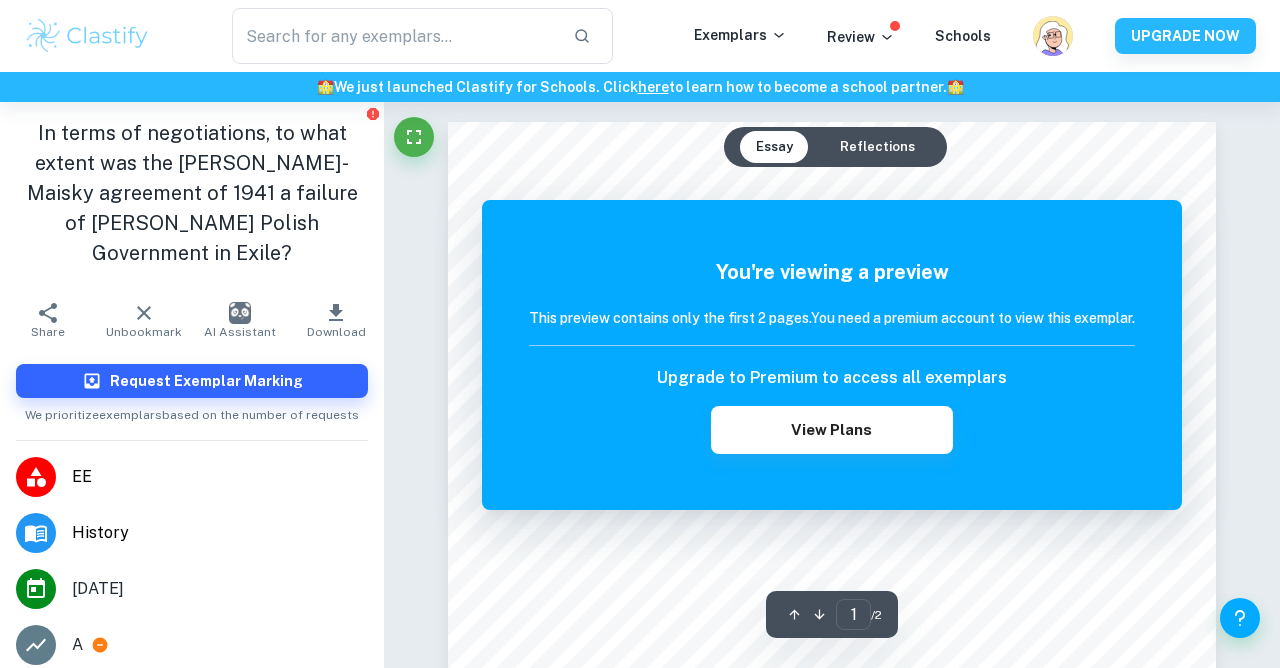 click on "Reflections" at bounding box center [877, 147] 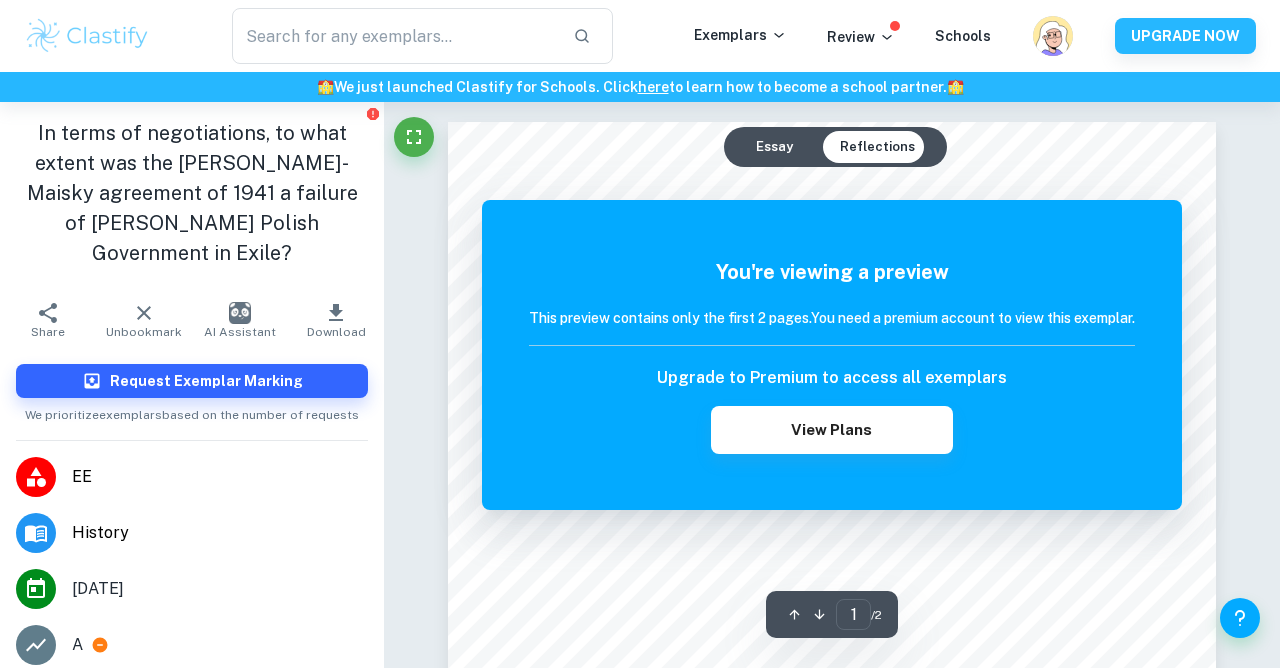 click on "Essay" at bounding box center [774, 147] 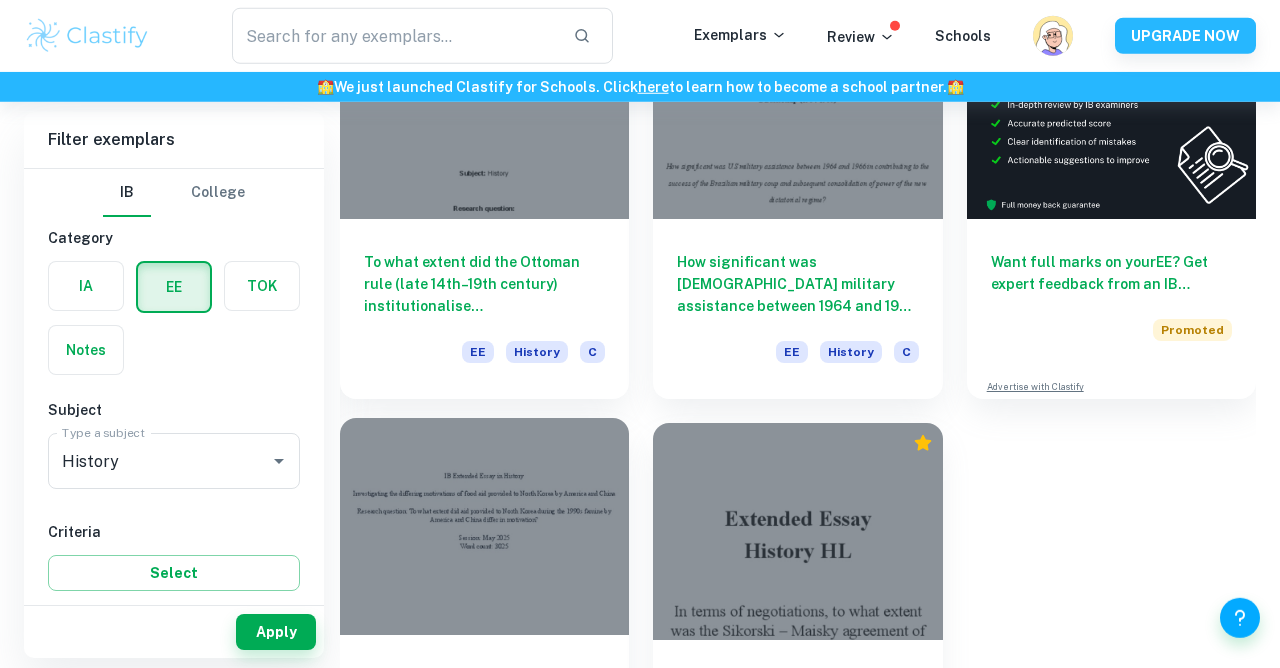 scroll, scrollTop: 0, scrollLeft: 0, axis: both 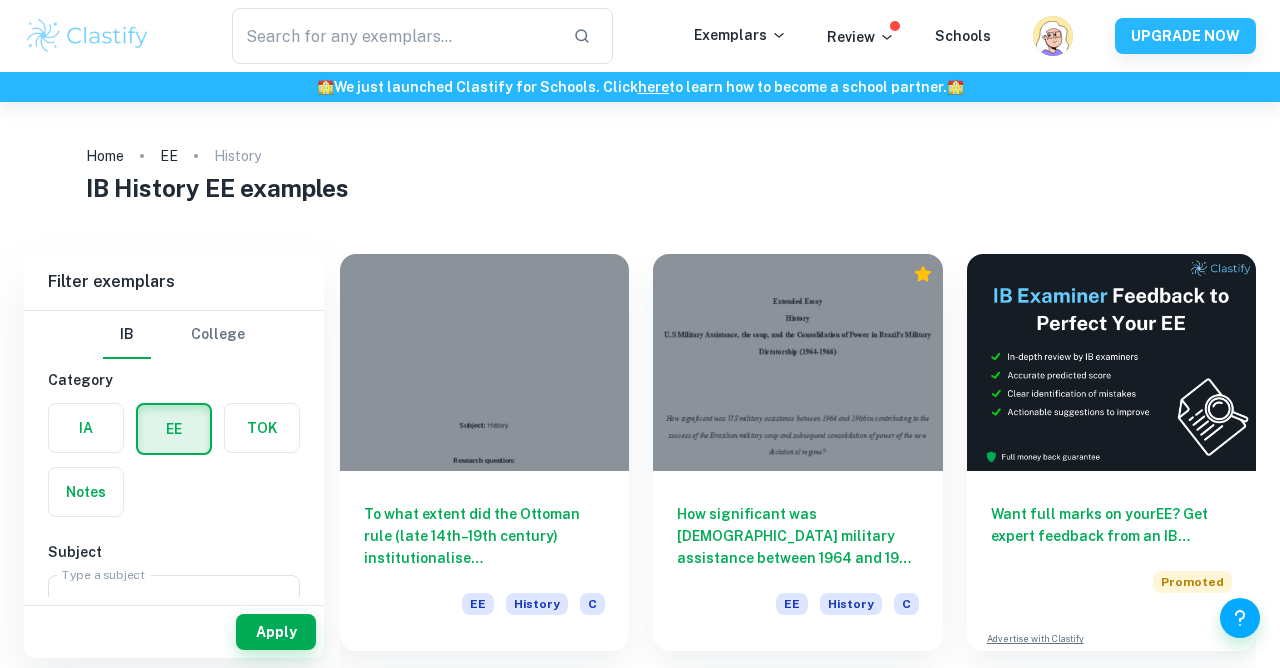 click on "Review" at bounding box center (881, 36) 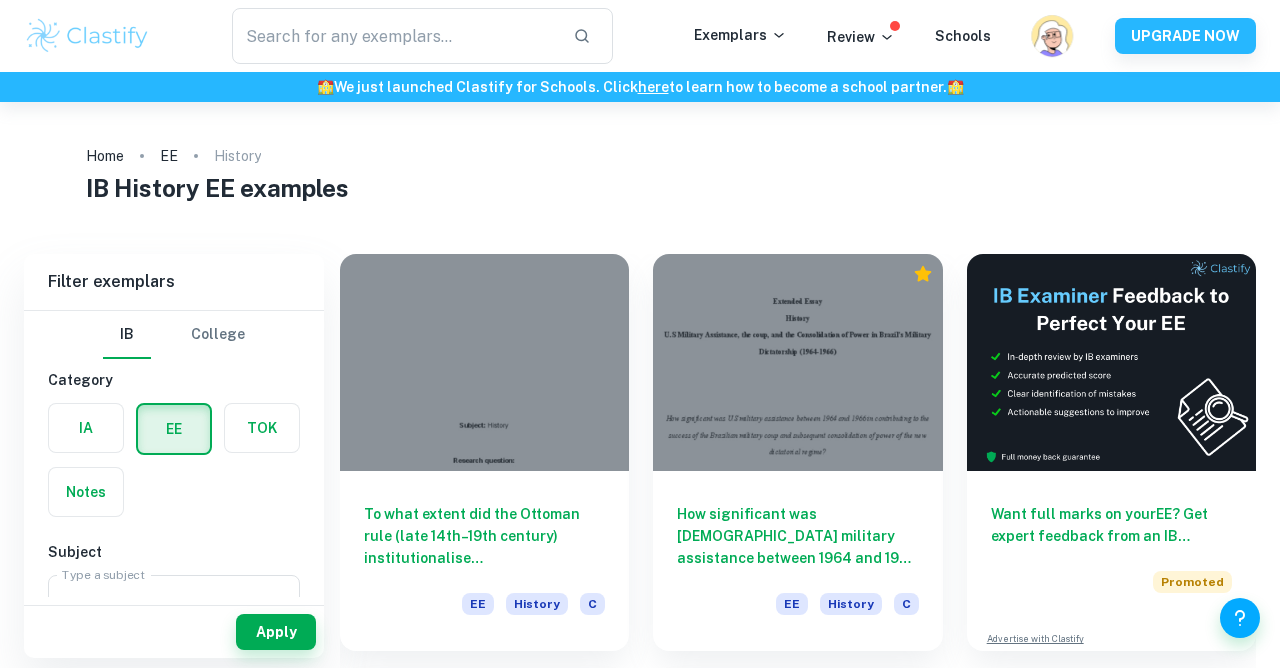 click 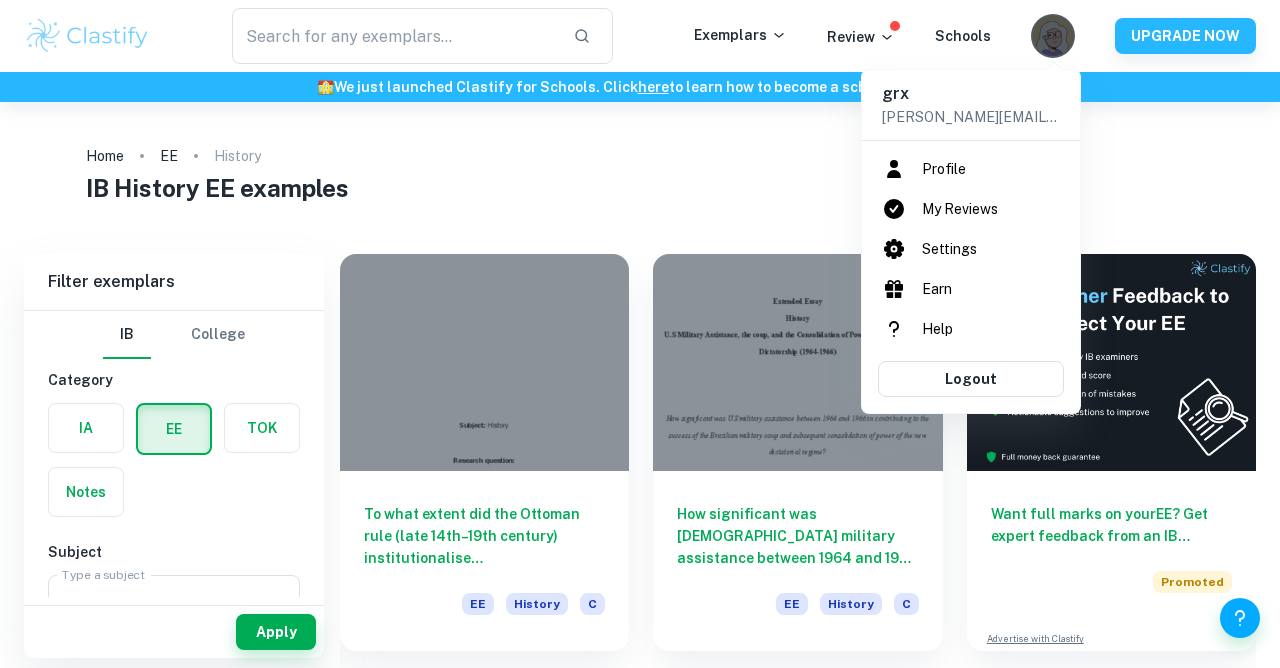 click on "Profile" at bounding box center (971, 169) 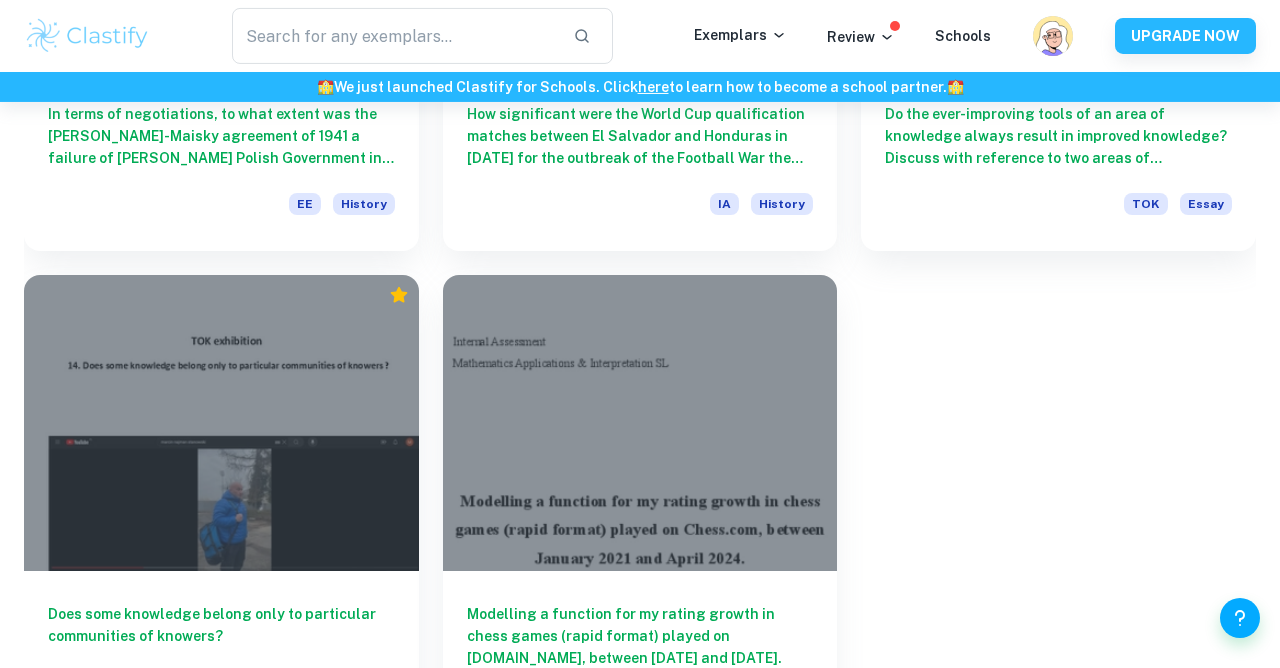 scroll, scrollTop: 891, scrollLeft: 0, axis: vertical 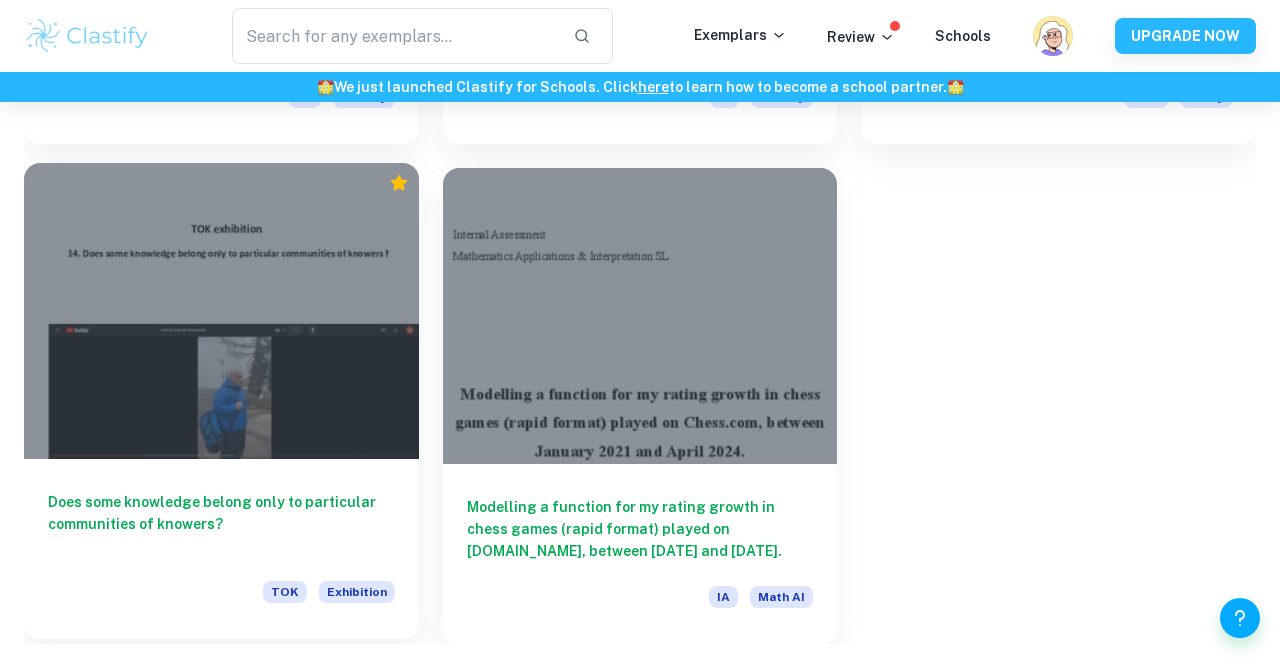 click on "Does some knowledge belong only to particular communities of knowers?" at bounding box center (221, 524) 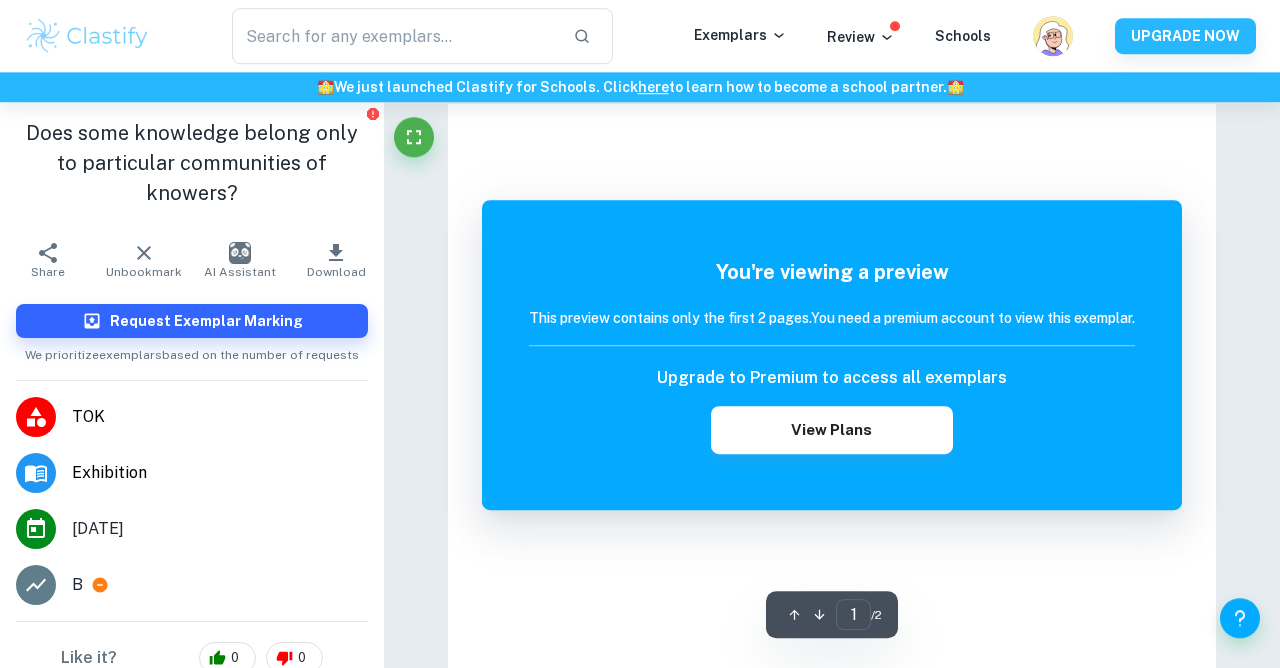 scroll, scrollTop: 19, scrollLeft: 0, axis: vertical 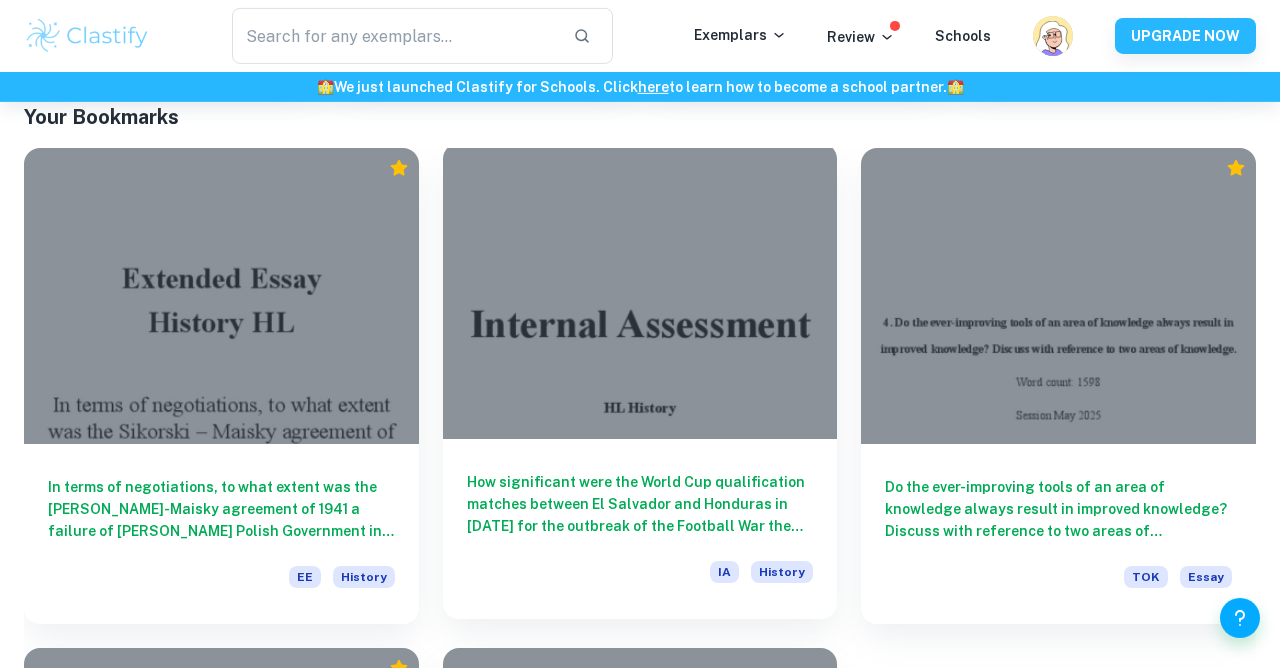 click on "How significant were the World Cup qualification matches between El Salvador and Honduras in [DATE] for the outbreak of the Football War the same year?" at bounding box center (640, 504) 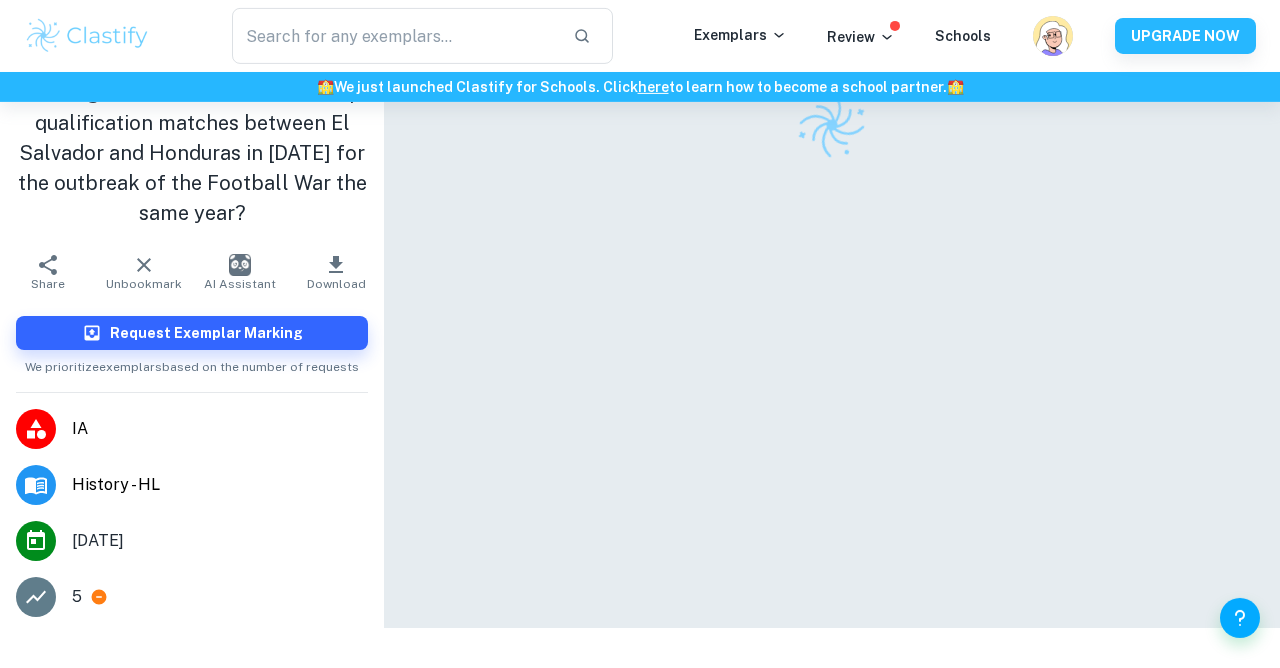 scroll, scrollTop: 0, scrollLeft: 0, axis: both 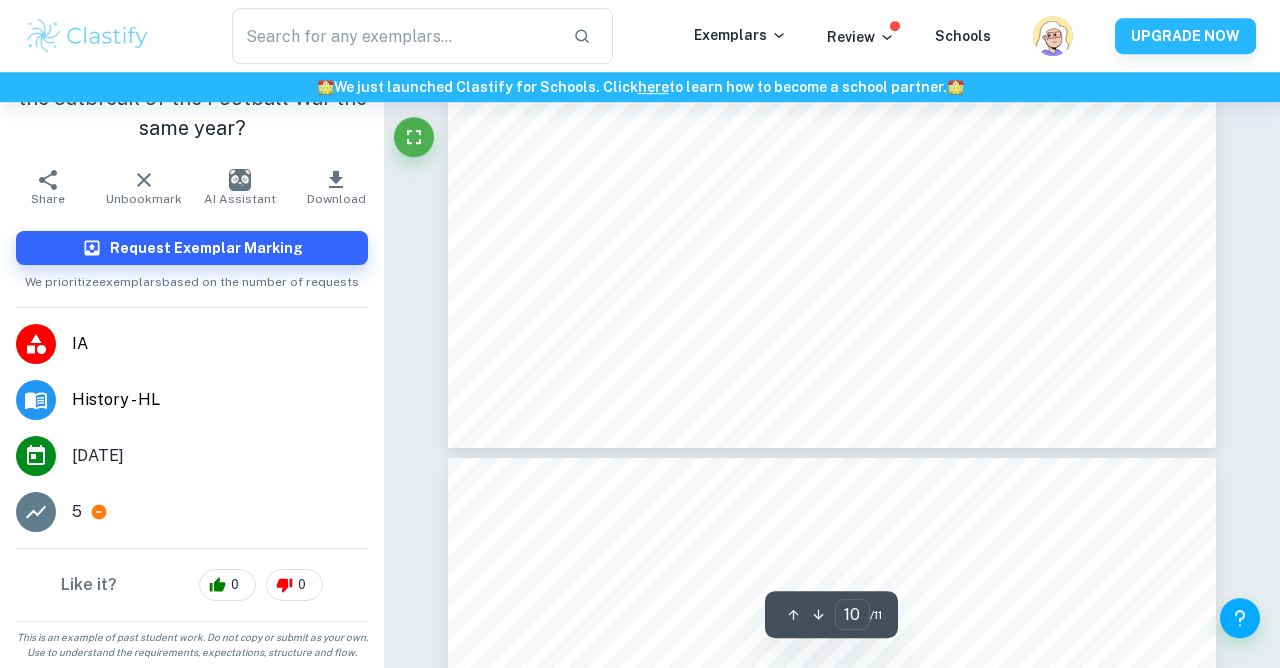 type on "11" 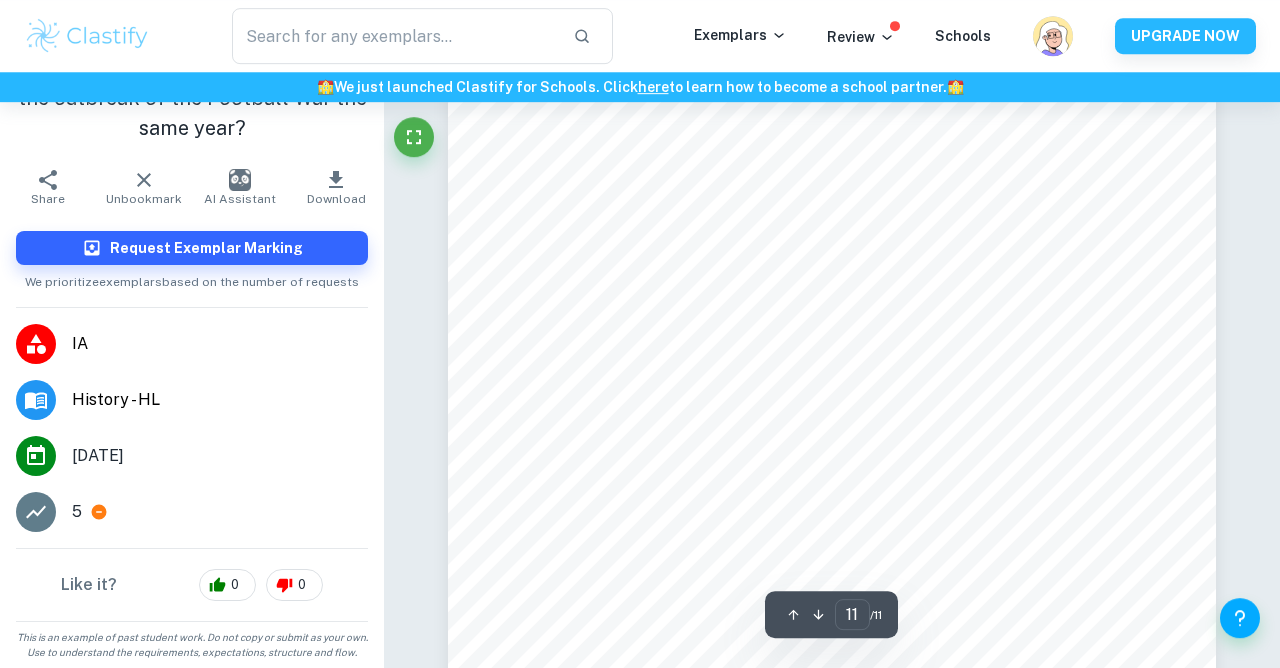 scroll, scrollTop: 11896, scrollLeft: 0, axis: vertical 